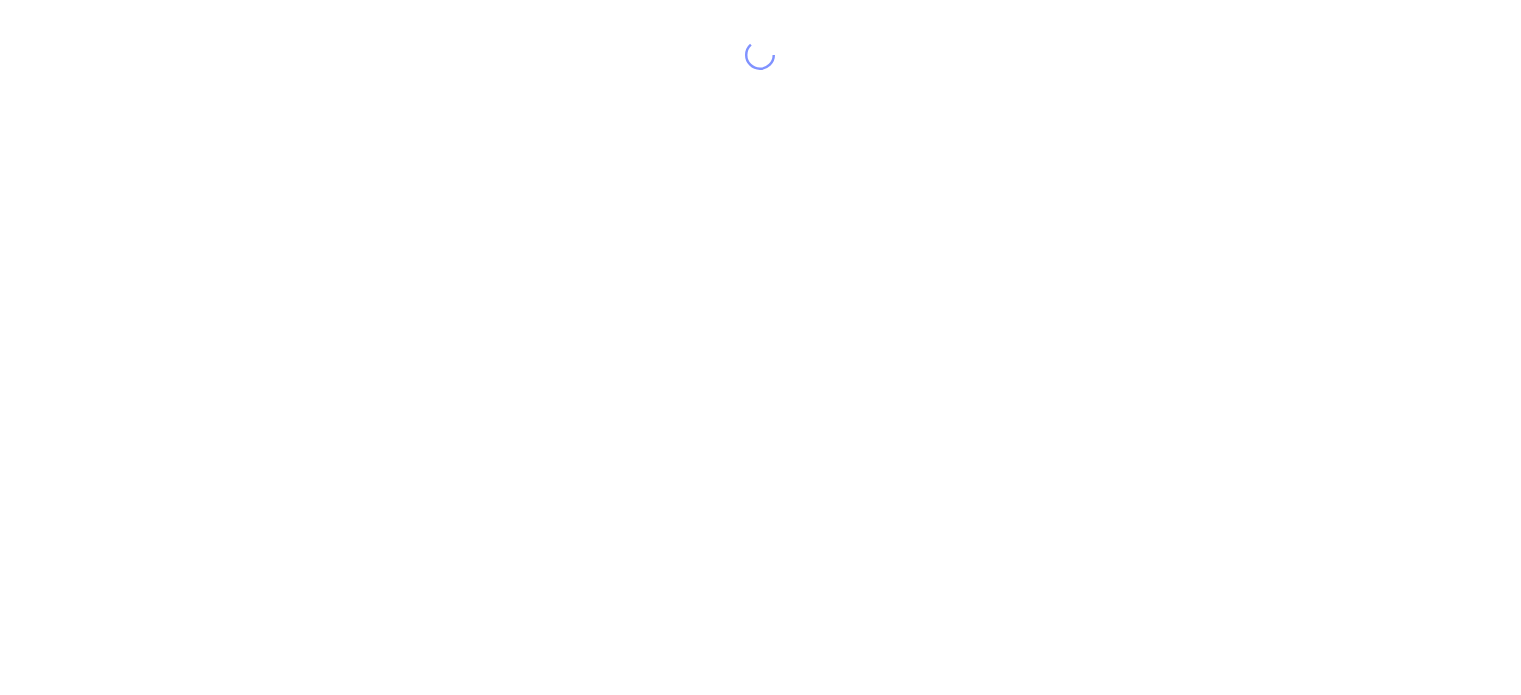 scroll, scrollTop: 0, scrollLeft: 0, axis: both 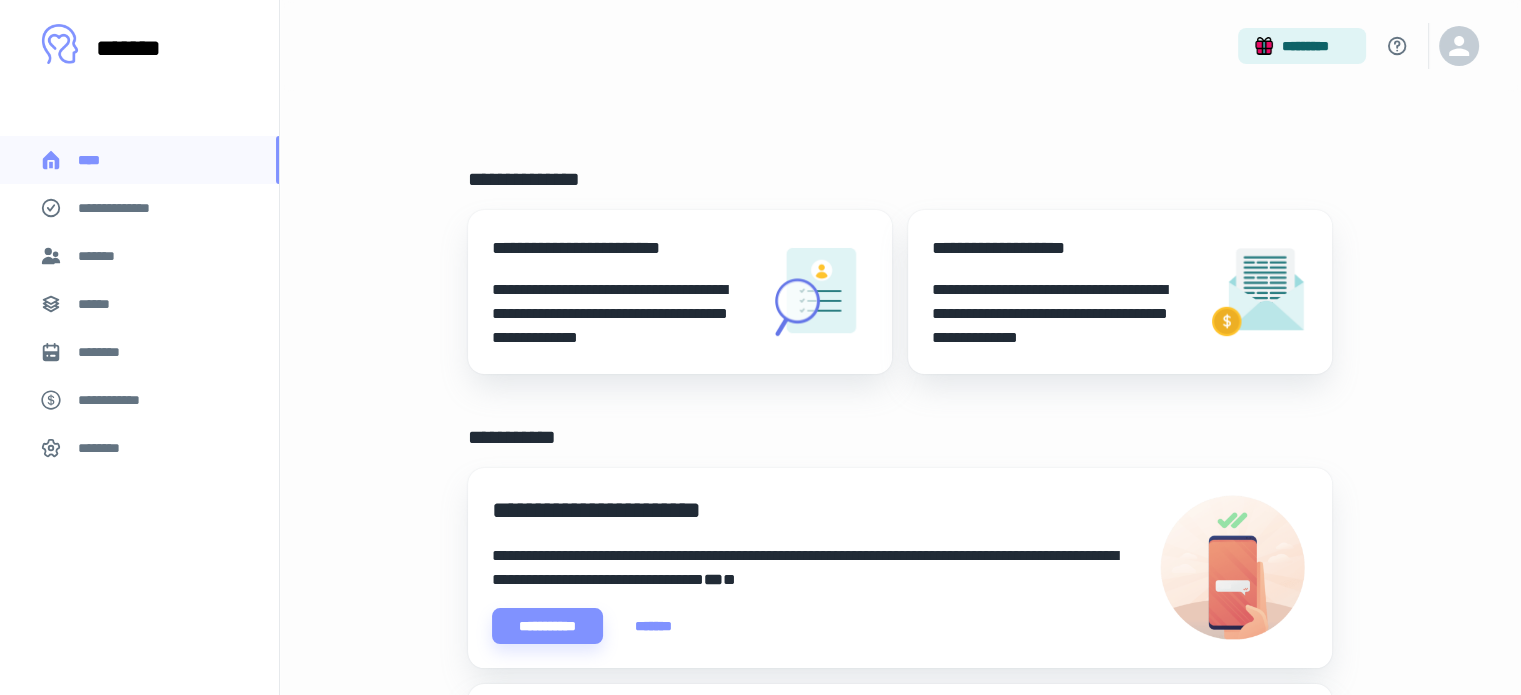 click on "*******" at bounding box center (139, 256) 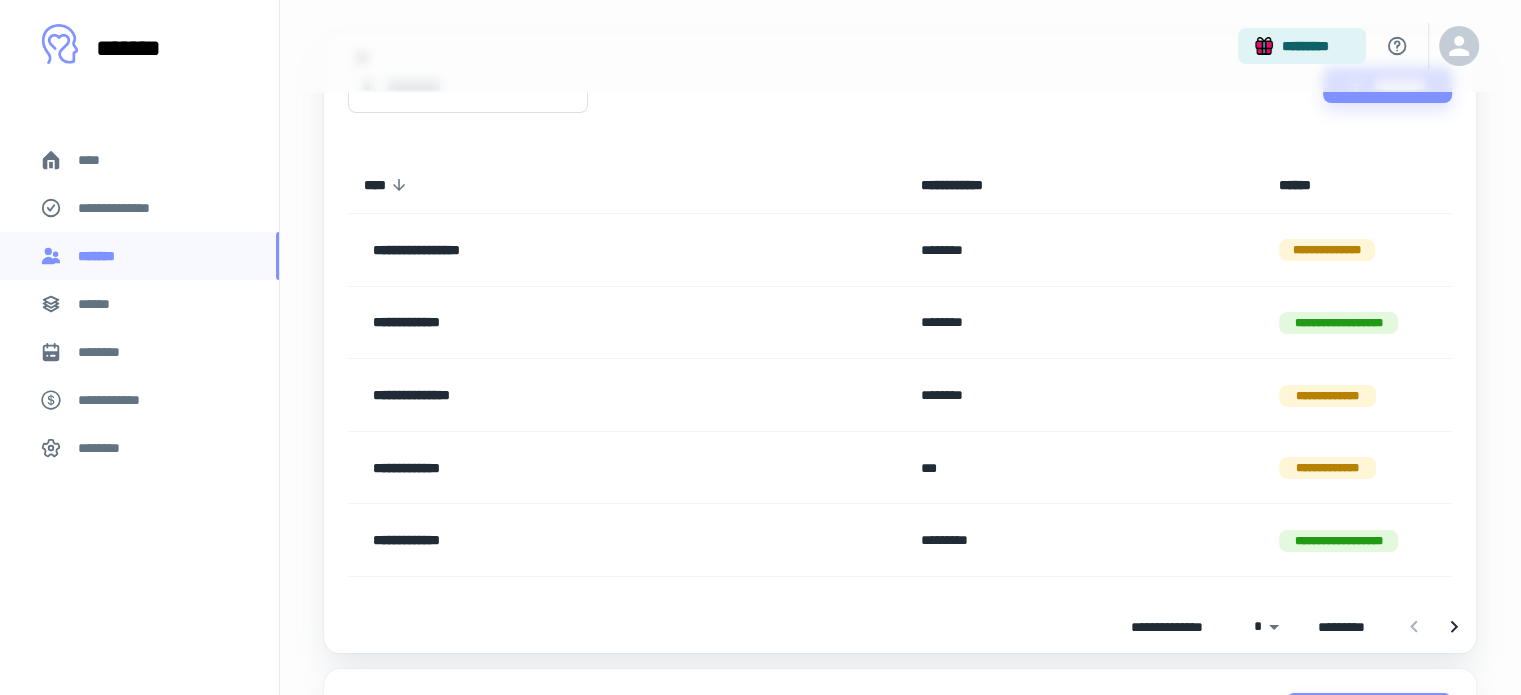 scroll, scrollTop: 200, scrollLeft: 0, axis: vertical 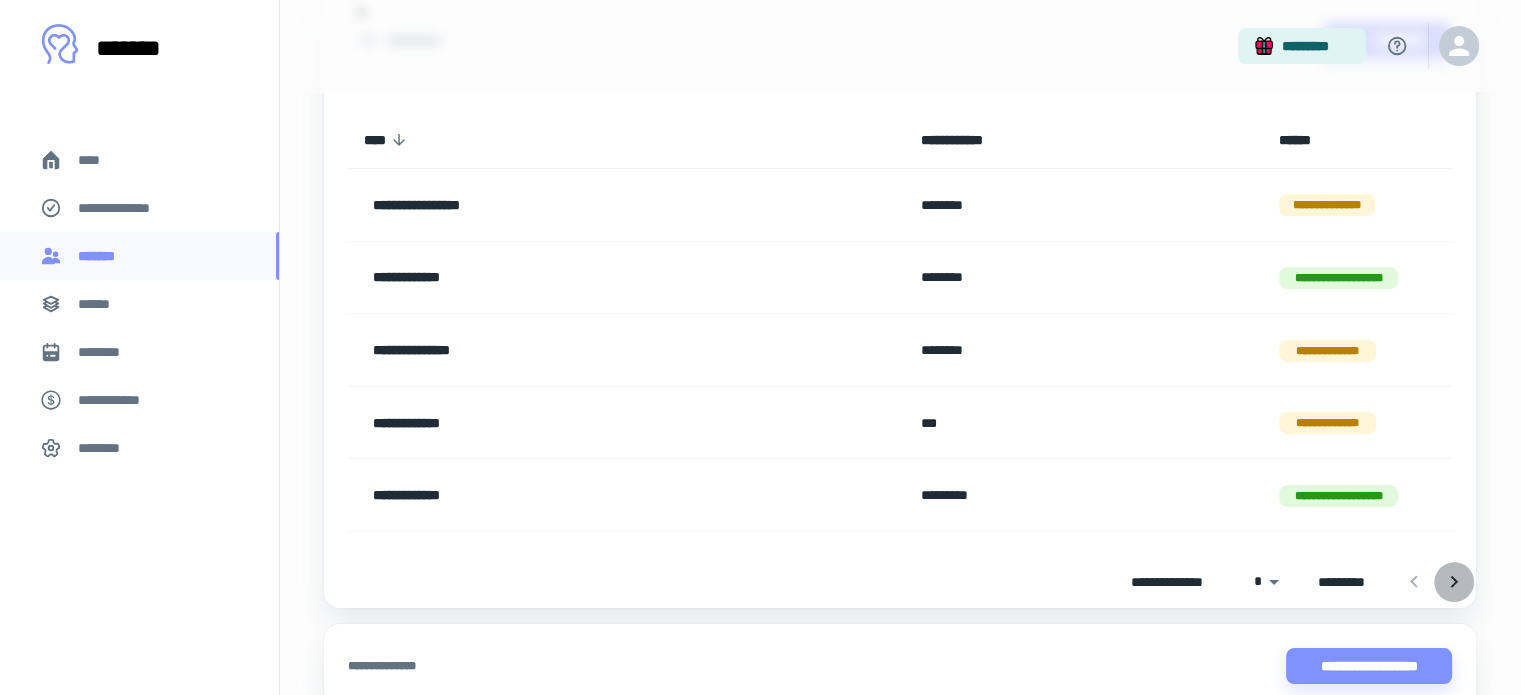 click 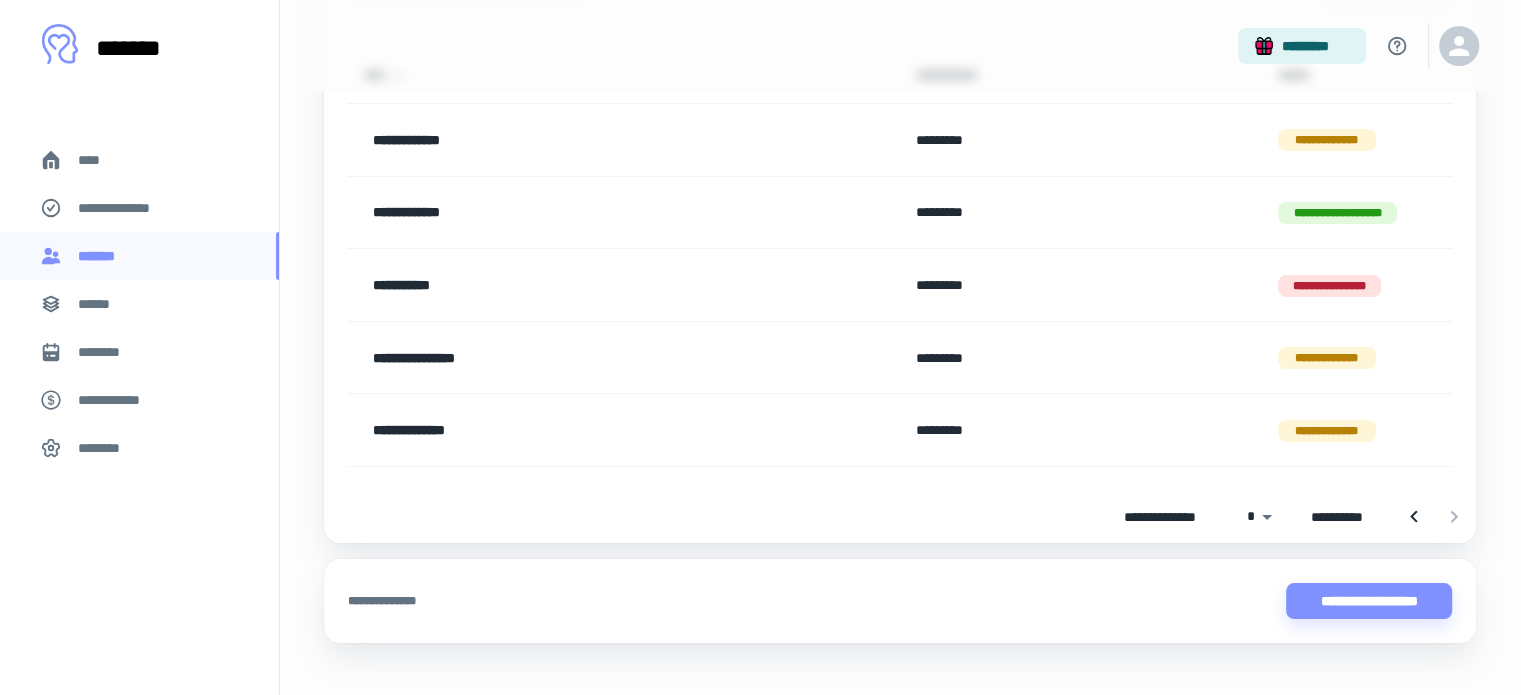 scroll, scrollTop: 292, scrollLeft: 0, axis: vertical 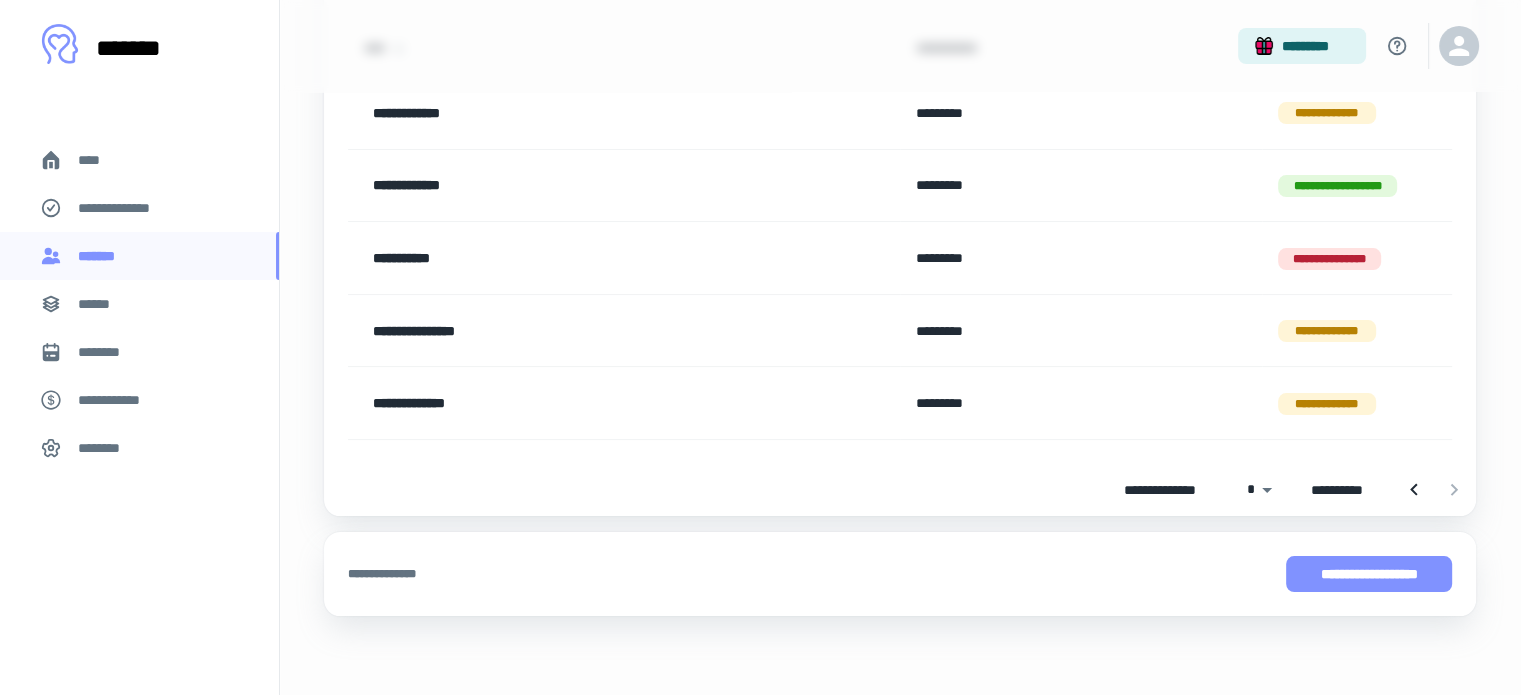click on "**********" at bounding box center (1369, 574) 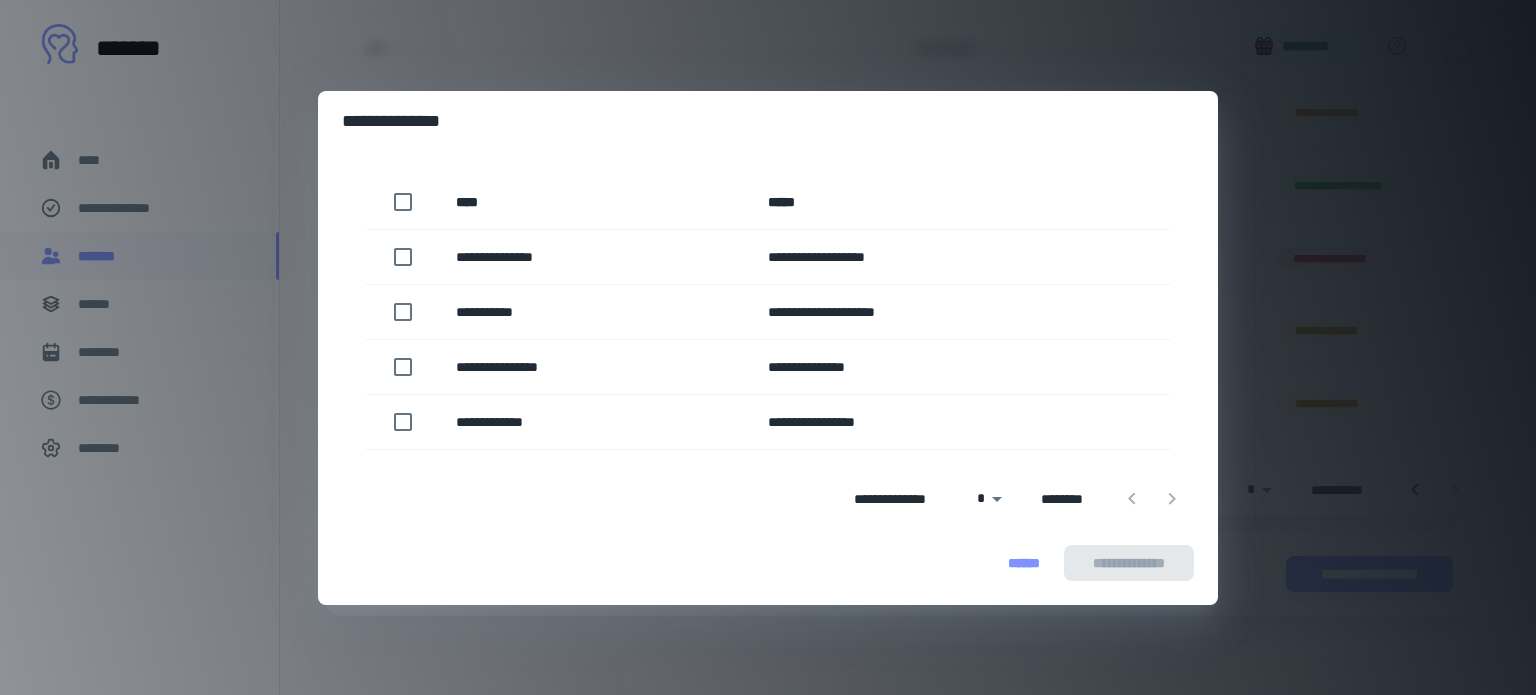 click on "[FIRST] [LAST]" at bounding box center [768, 499] 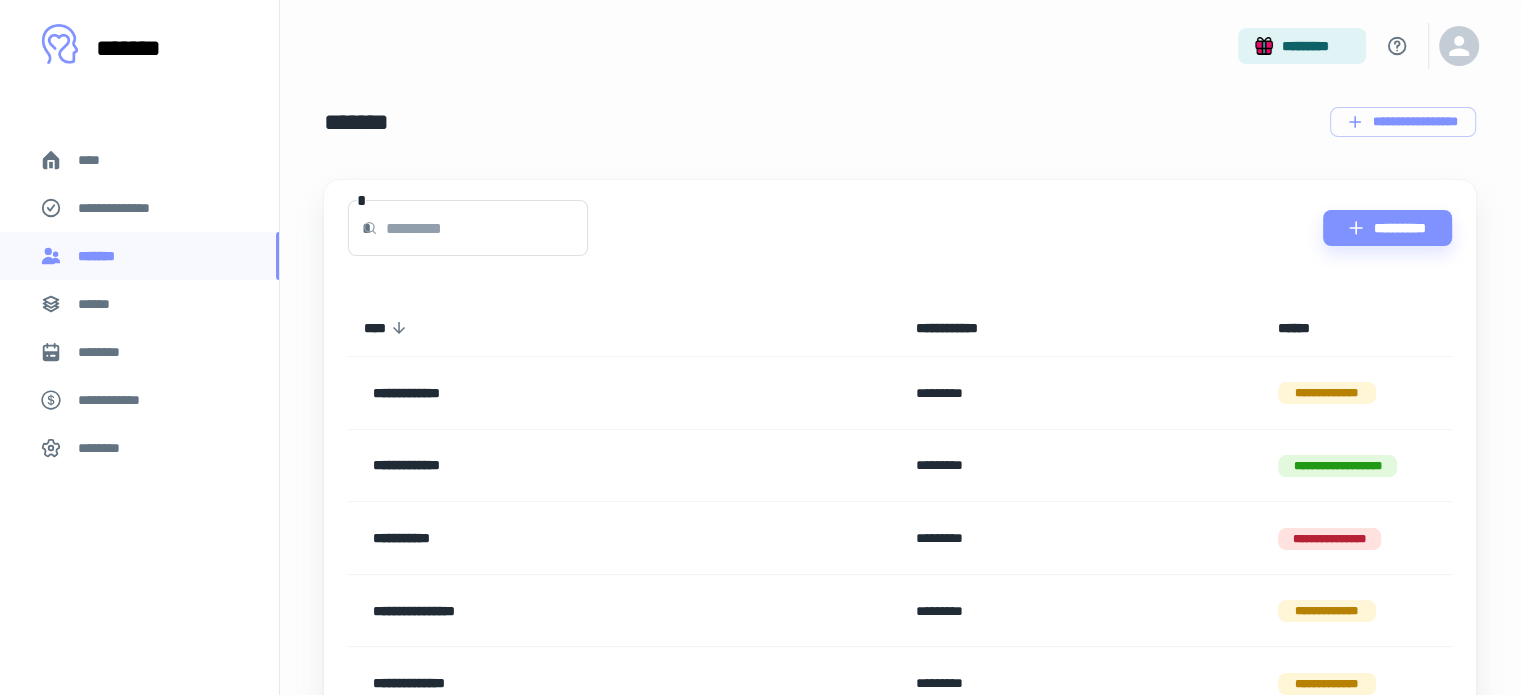 scroll, scrollTop: 0, scrollLeft: 0, axis: both 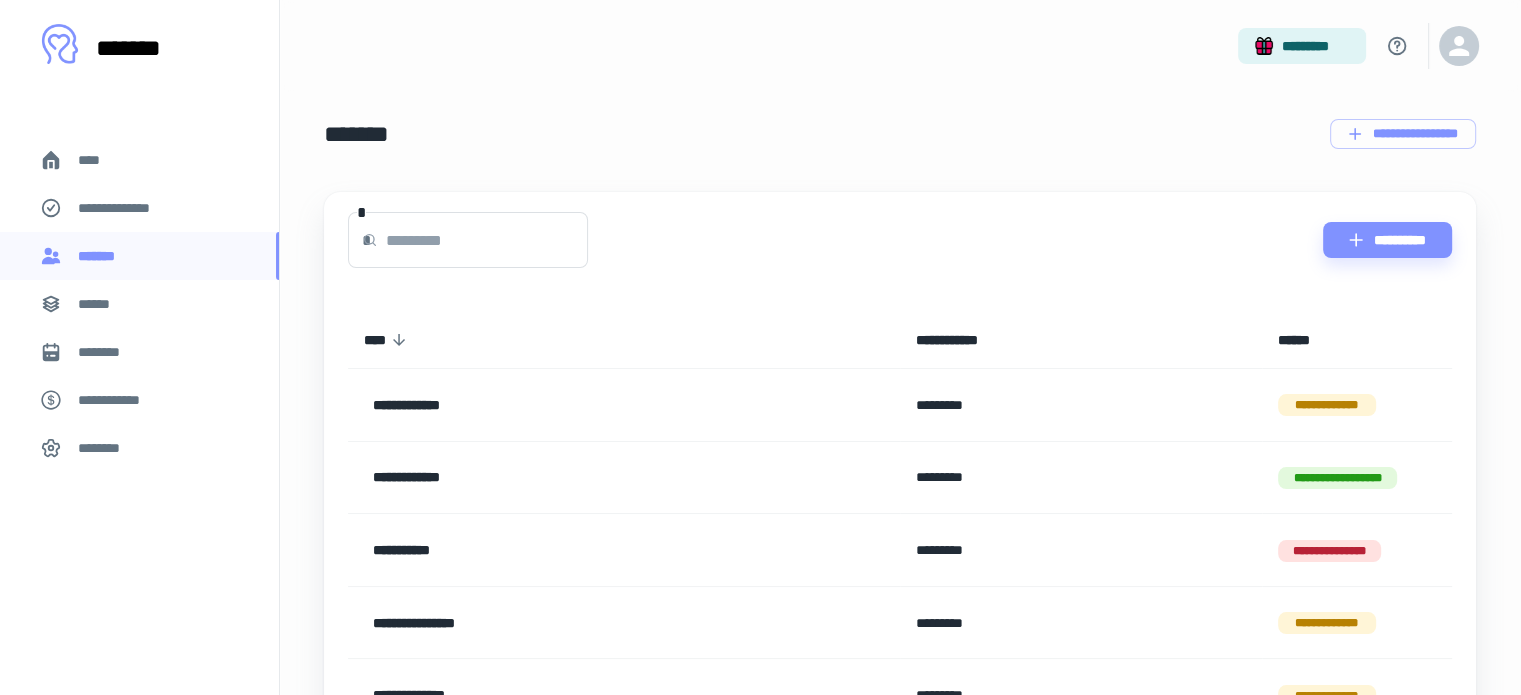 click on "**********" at bounding box center (567, 550) 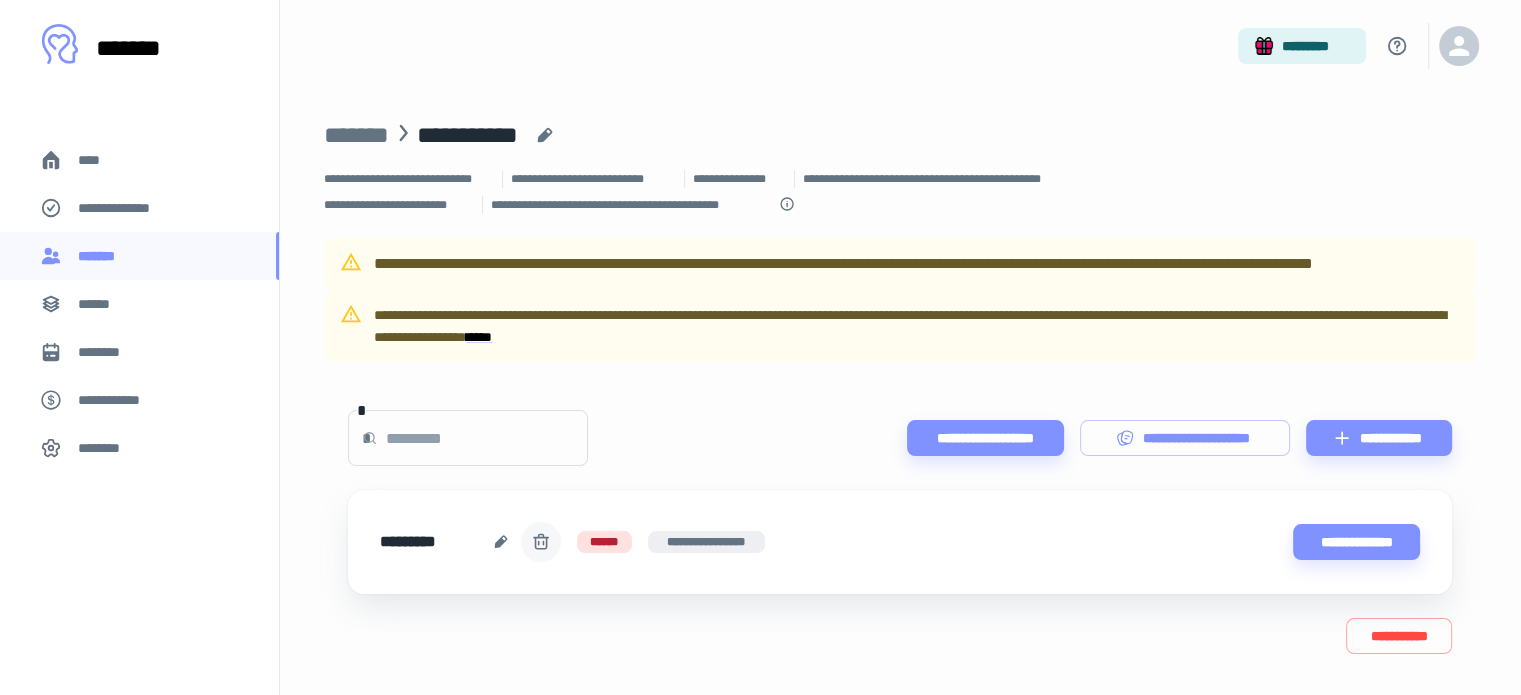 click 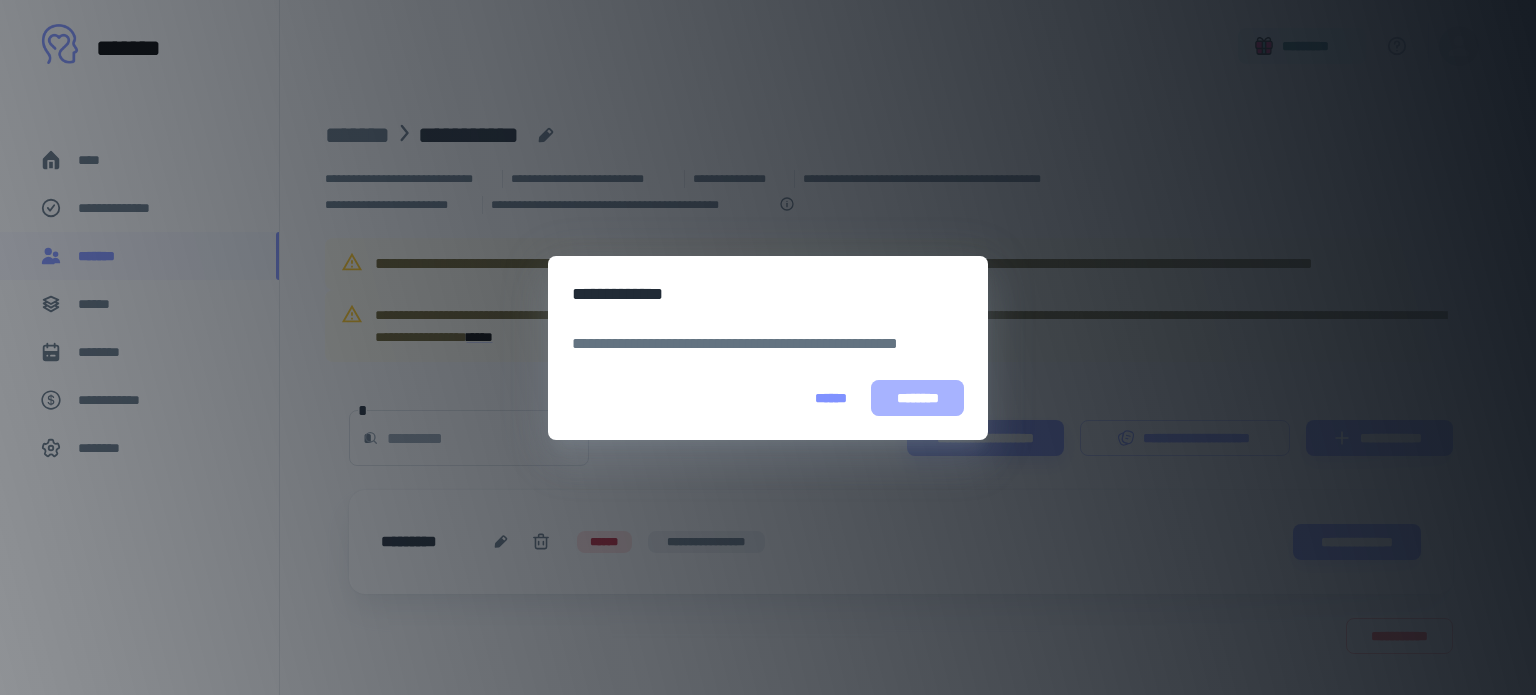 click on "********" at bounding box center [917, 398] 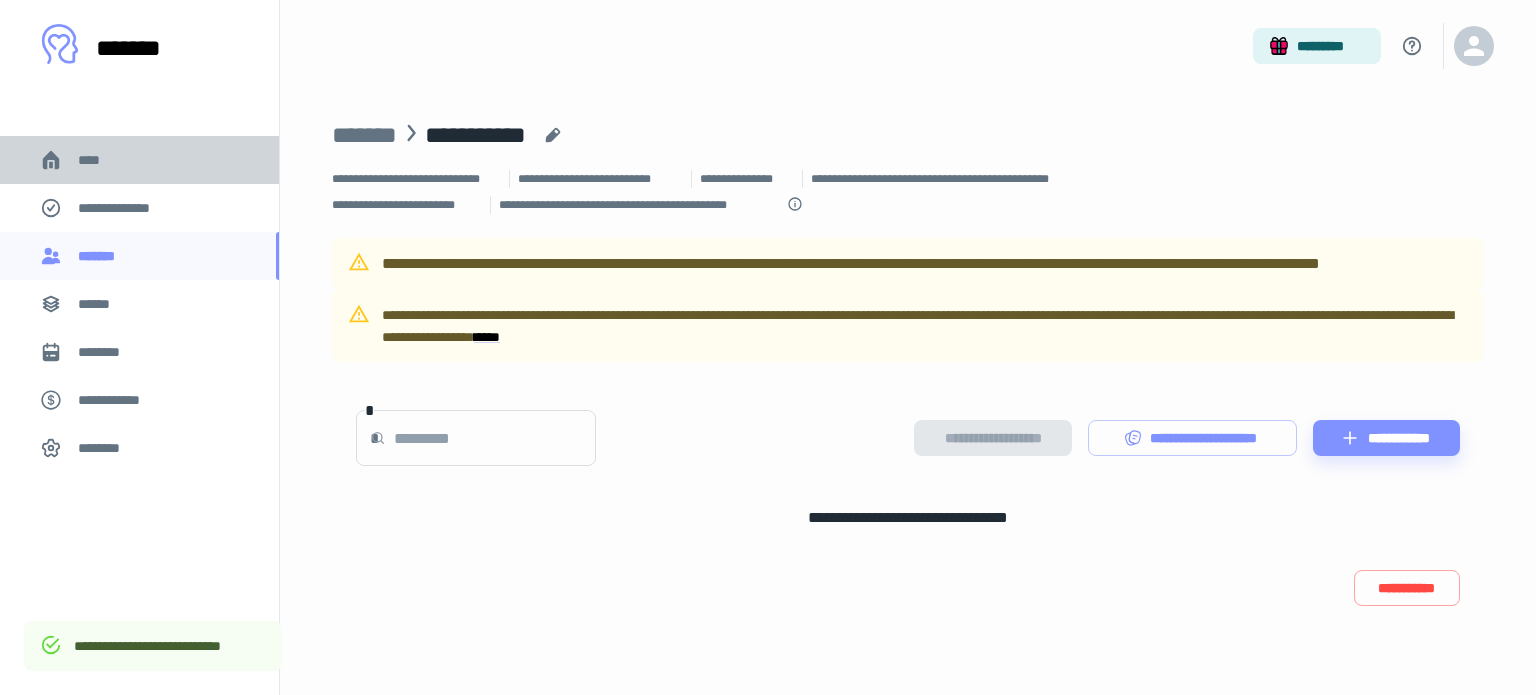 click on "****" at bounding box center (139, 160) 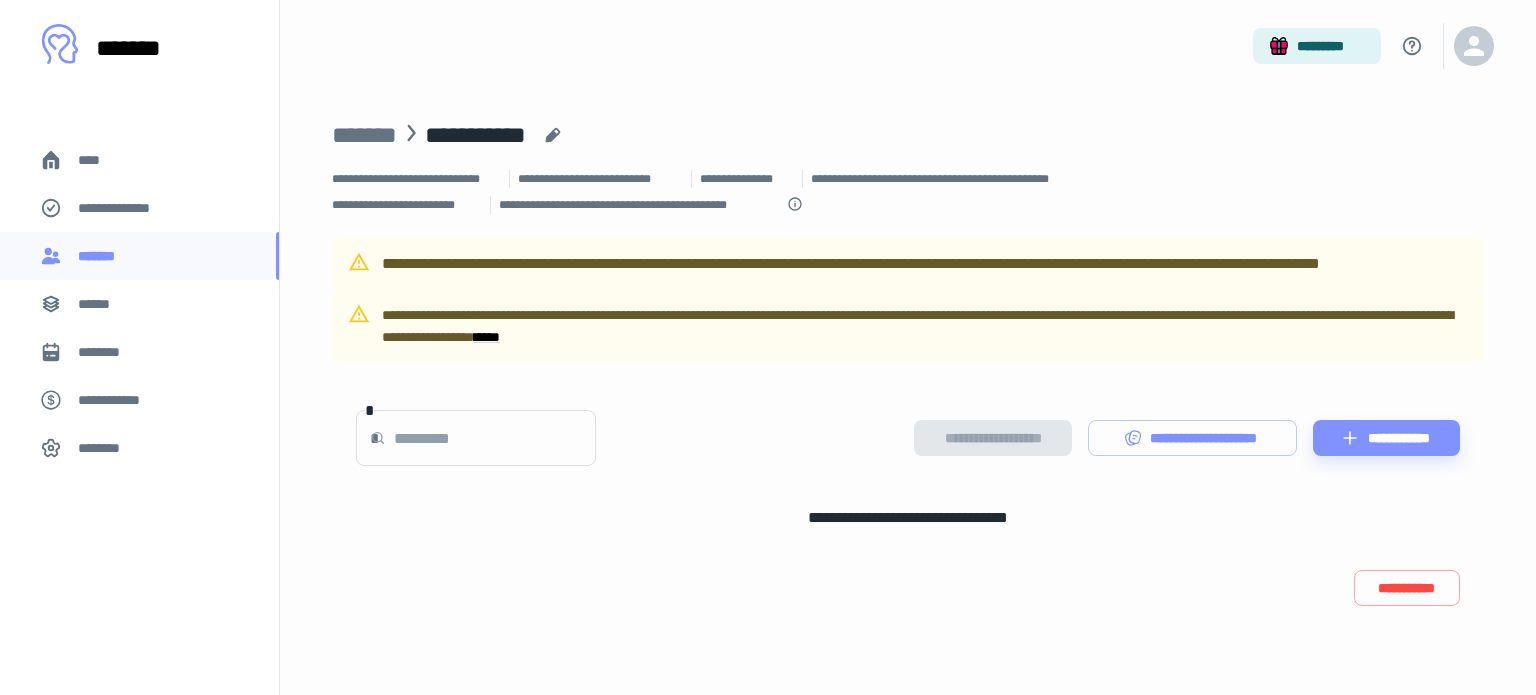 click on "******" at bounding box center (100, 304) 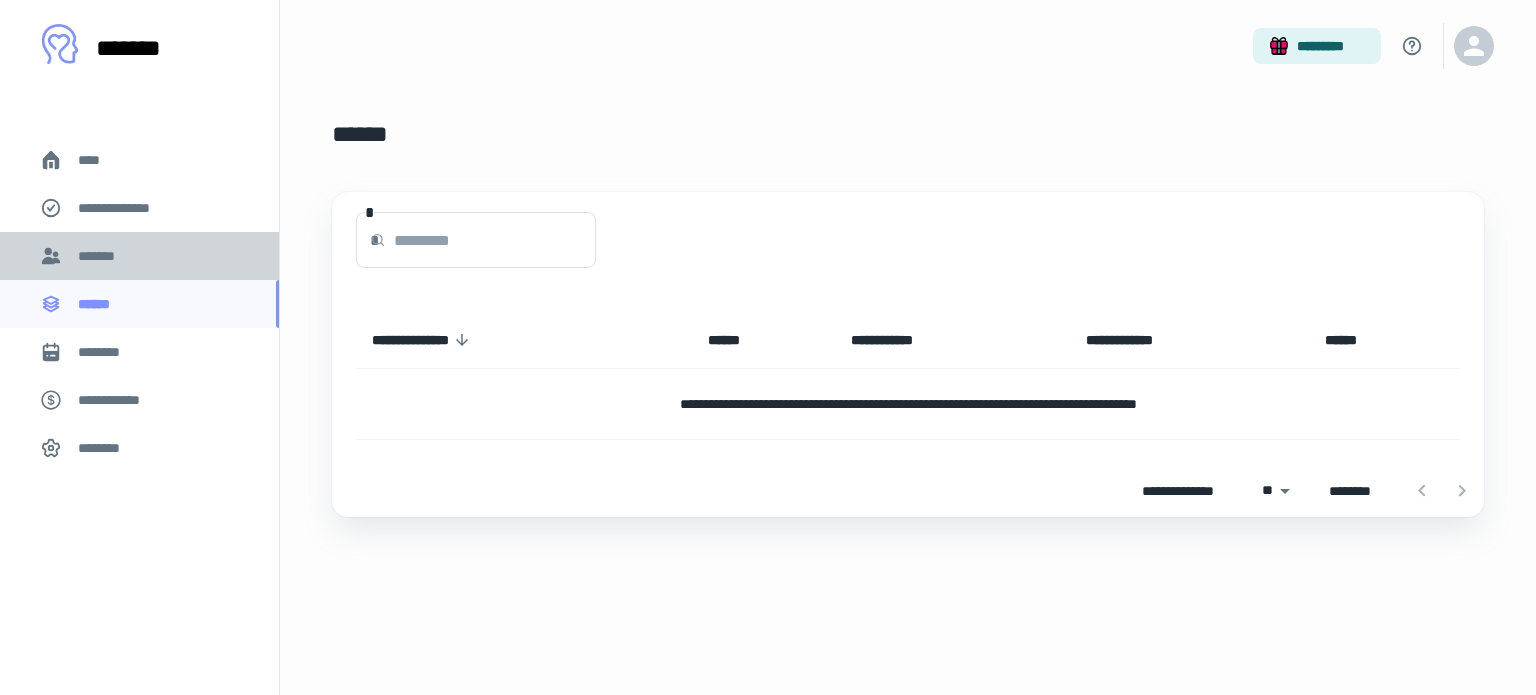 click on "*******" at bounding box center (101, 256) 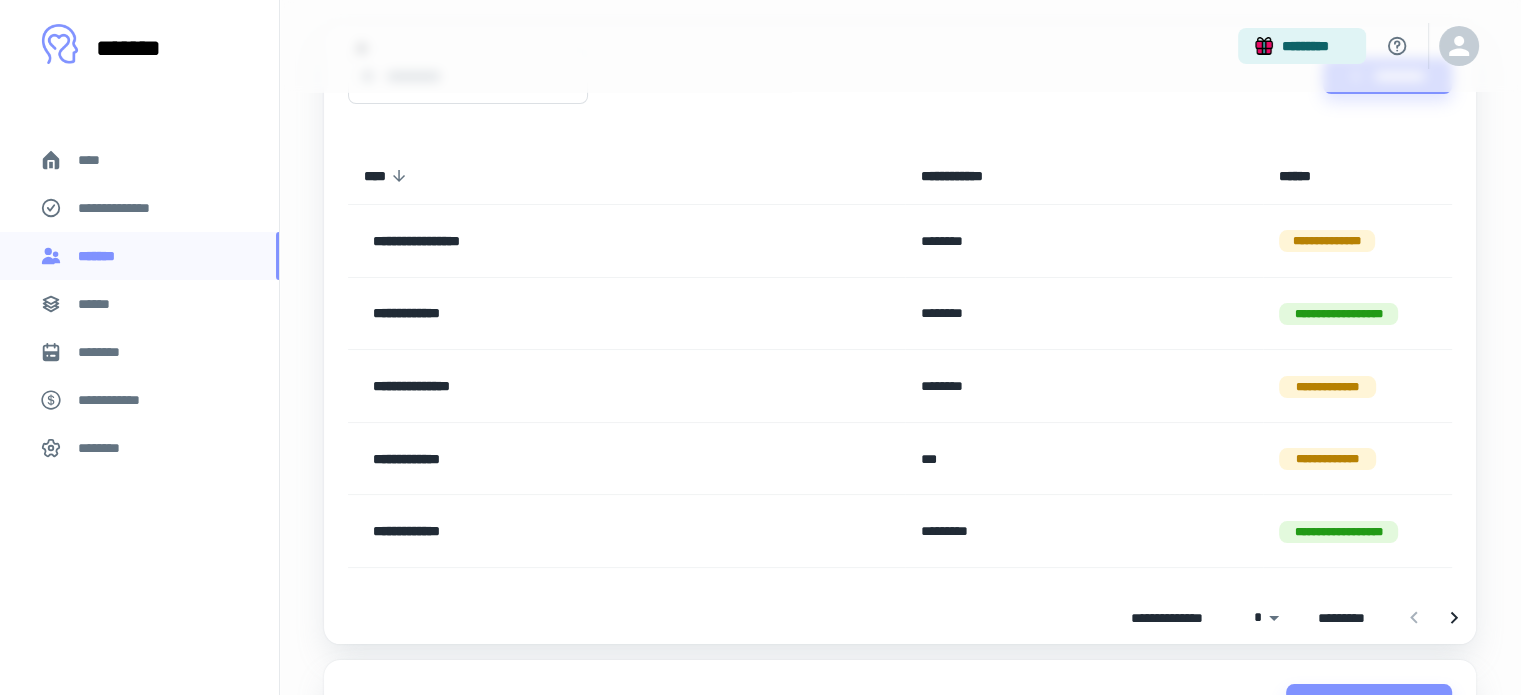 scroll, scrollTop: 200, scrollLeft: 0, axis: vertical 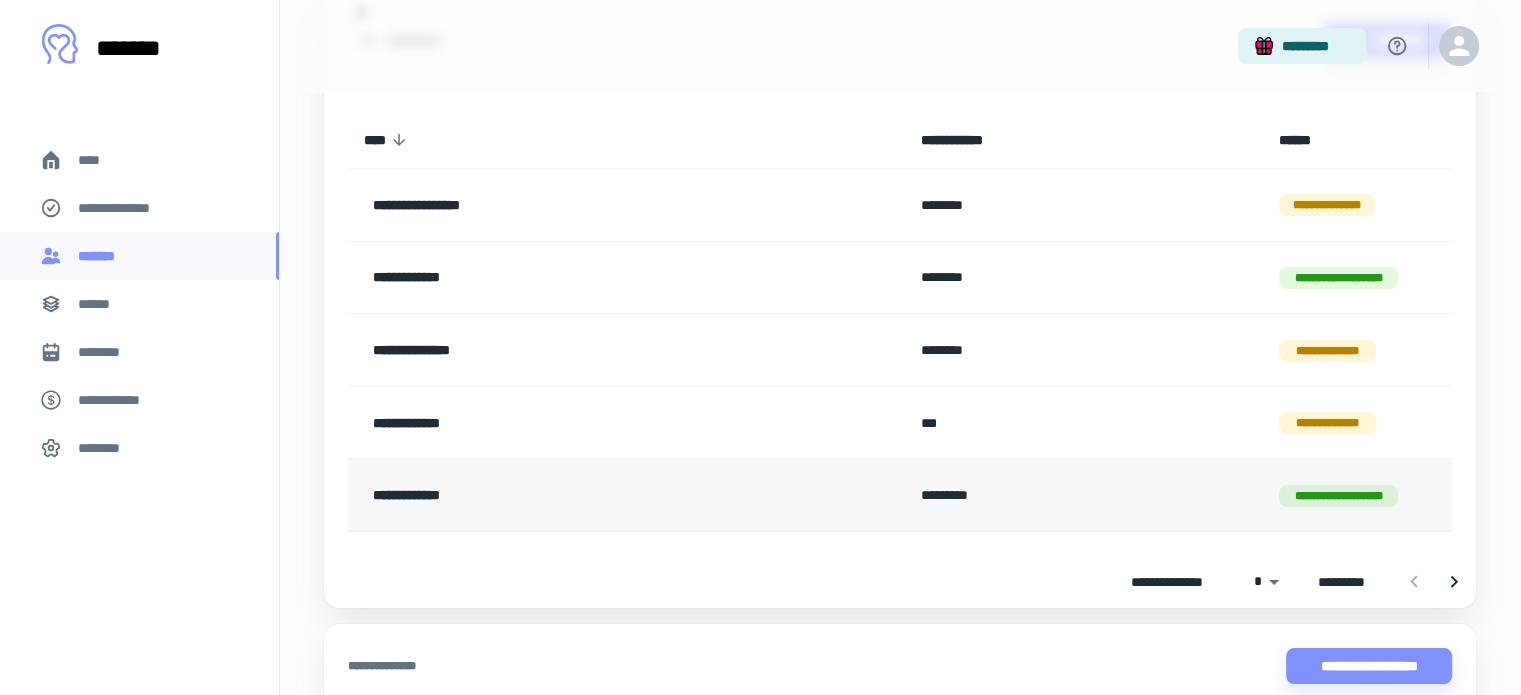 click on "**********" at bounding box center [570, 495] 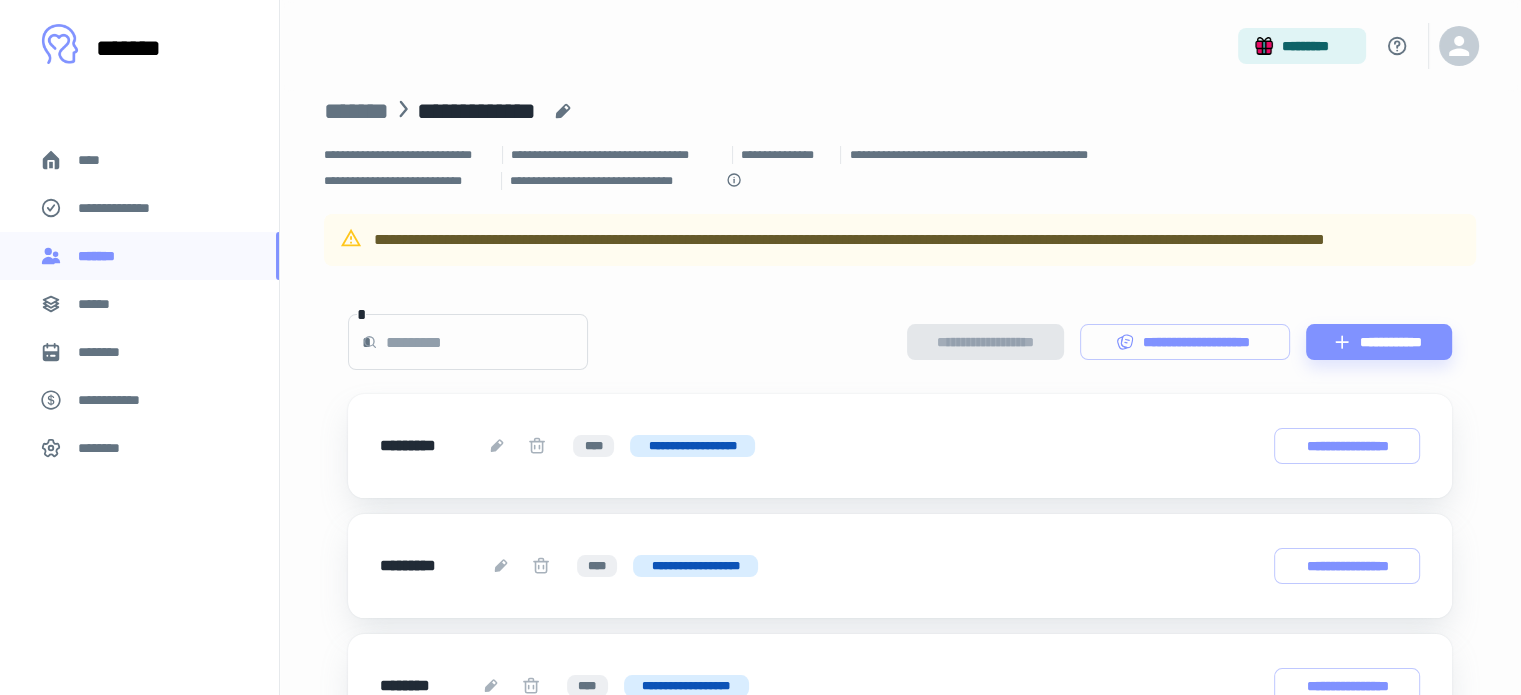 scroll, scrollTop: 0, scrollLeft: 0, axis: both 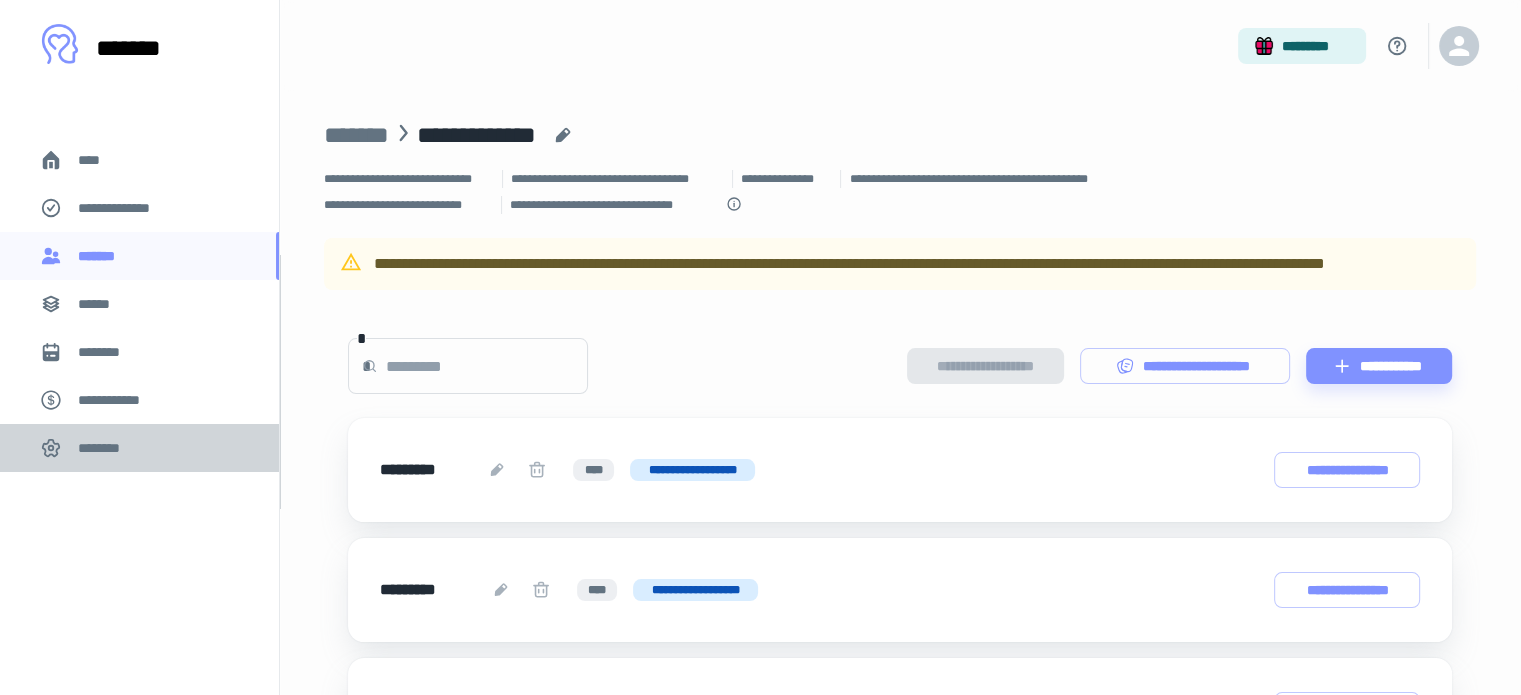 click on "********" at bounding box center (105, 448) 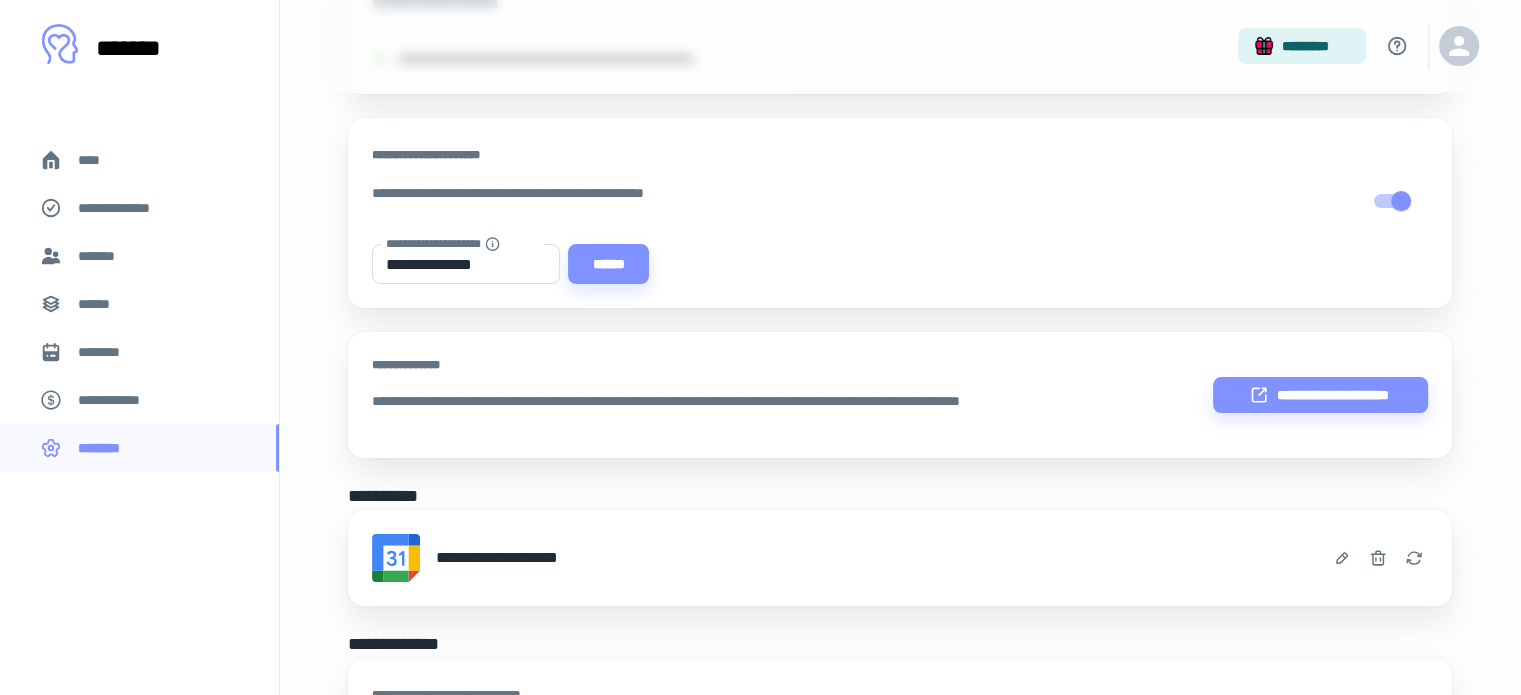 scroll, scrollTop: 400, scrollLeft: 0, axis: vertical 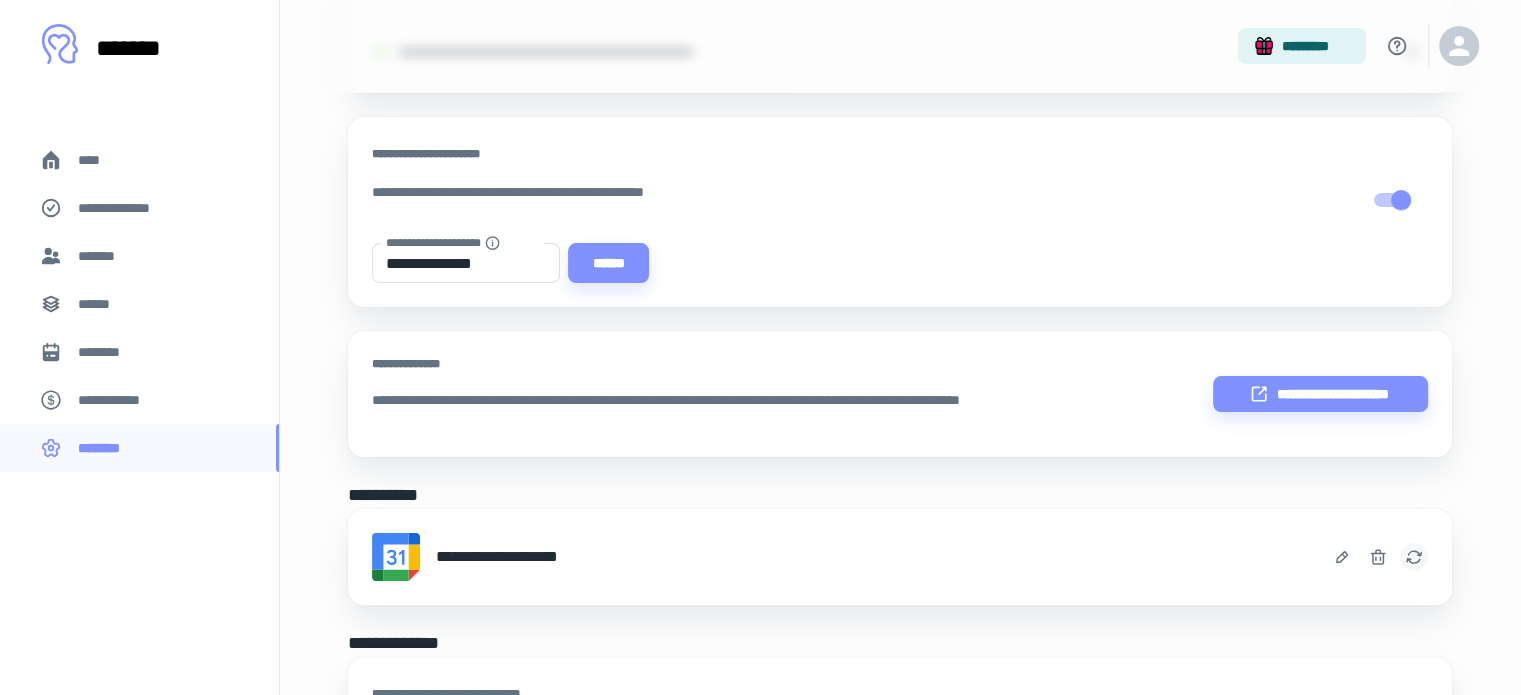 click 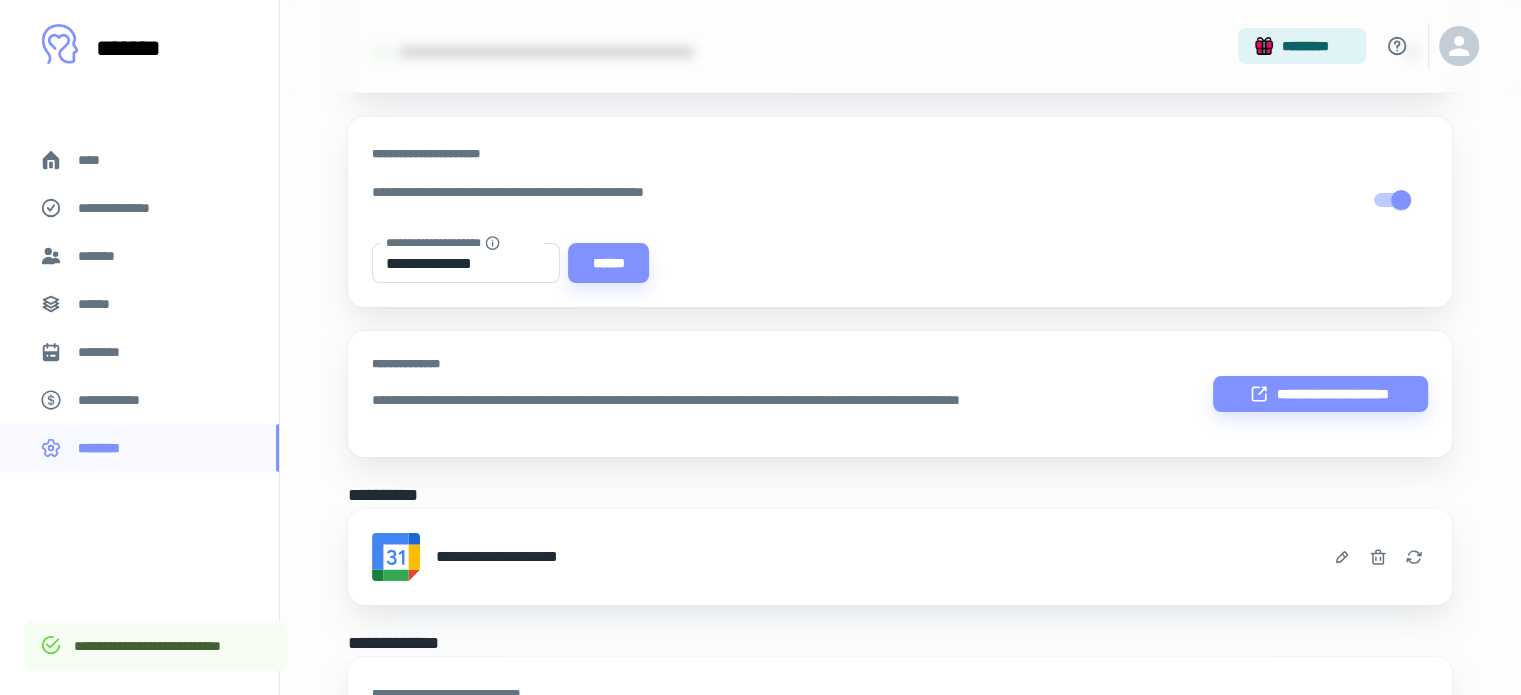 click on "****" at bounding box center [139, 160] 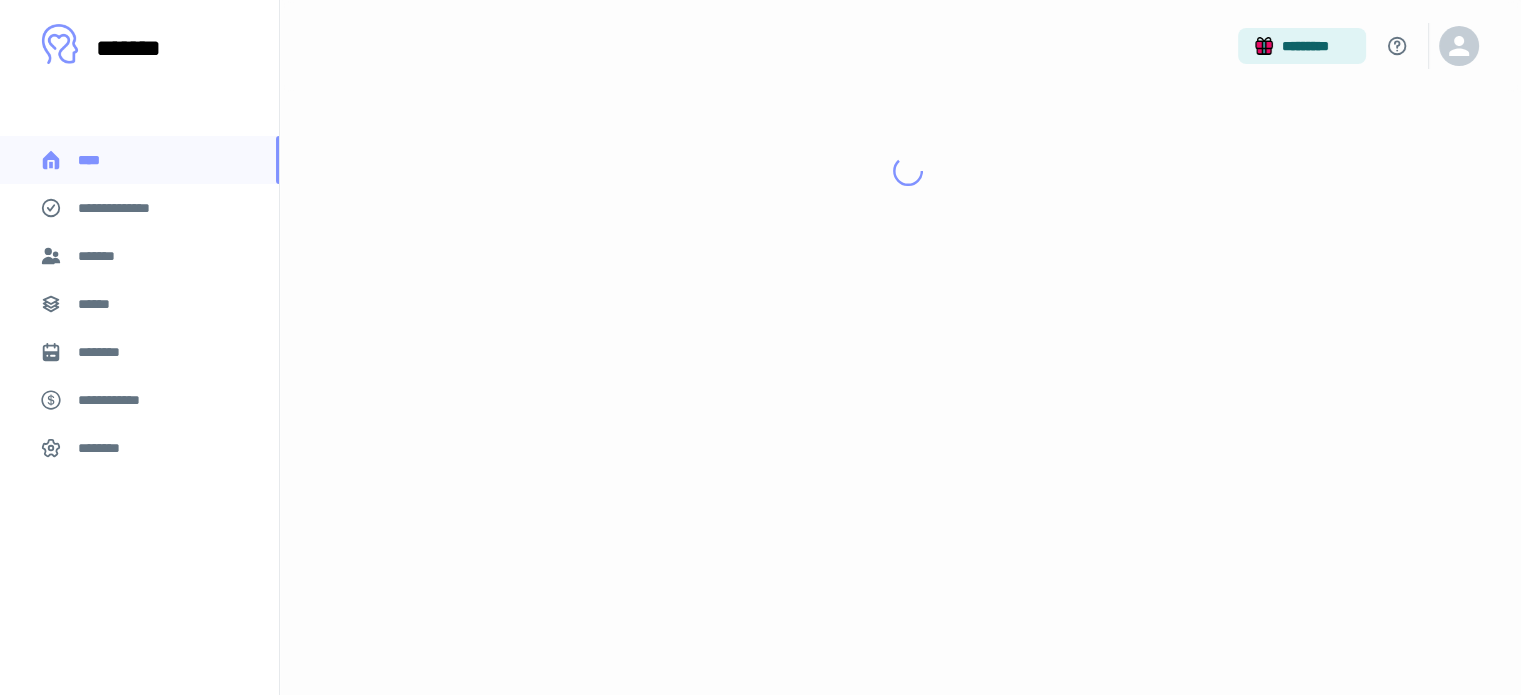 scroll, scrollTop: 0, scrollLeft: 0, axis: both 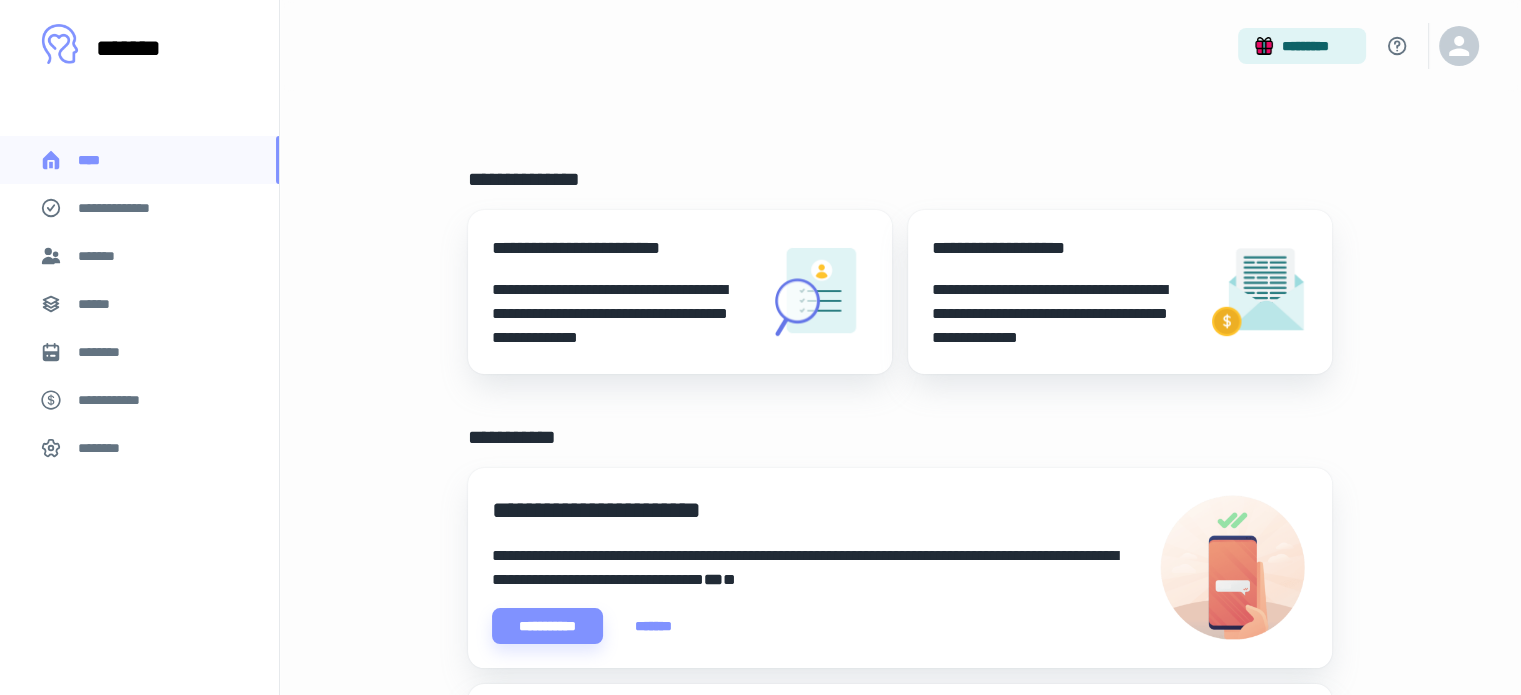 click on "********" at bounding box center (107, 352) 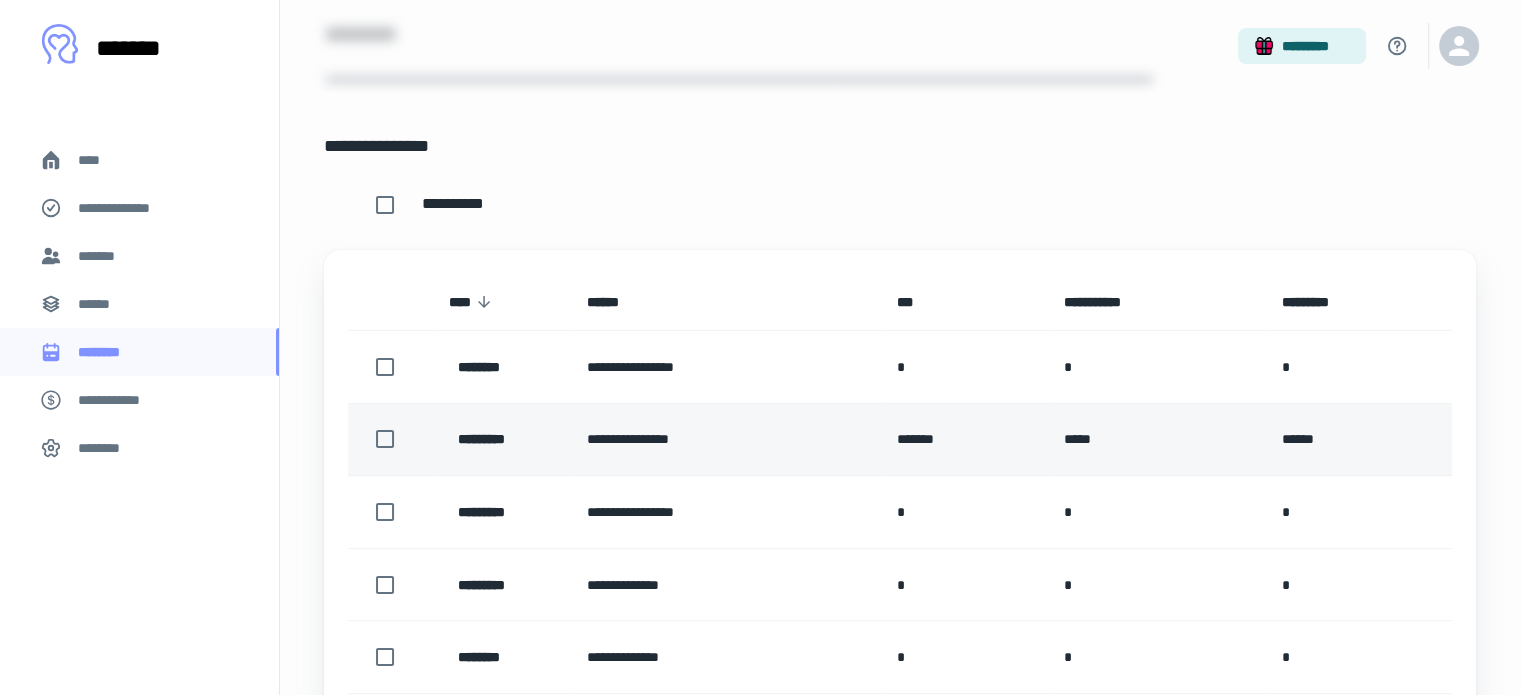 scroll, scrollTop: 0, scrollLeft: 0, axis: both 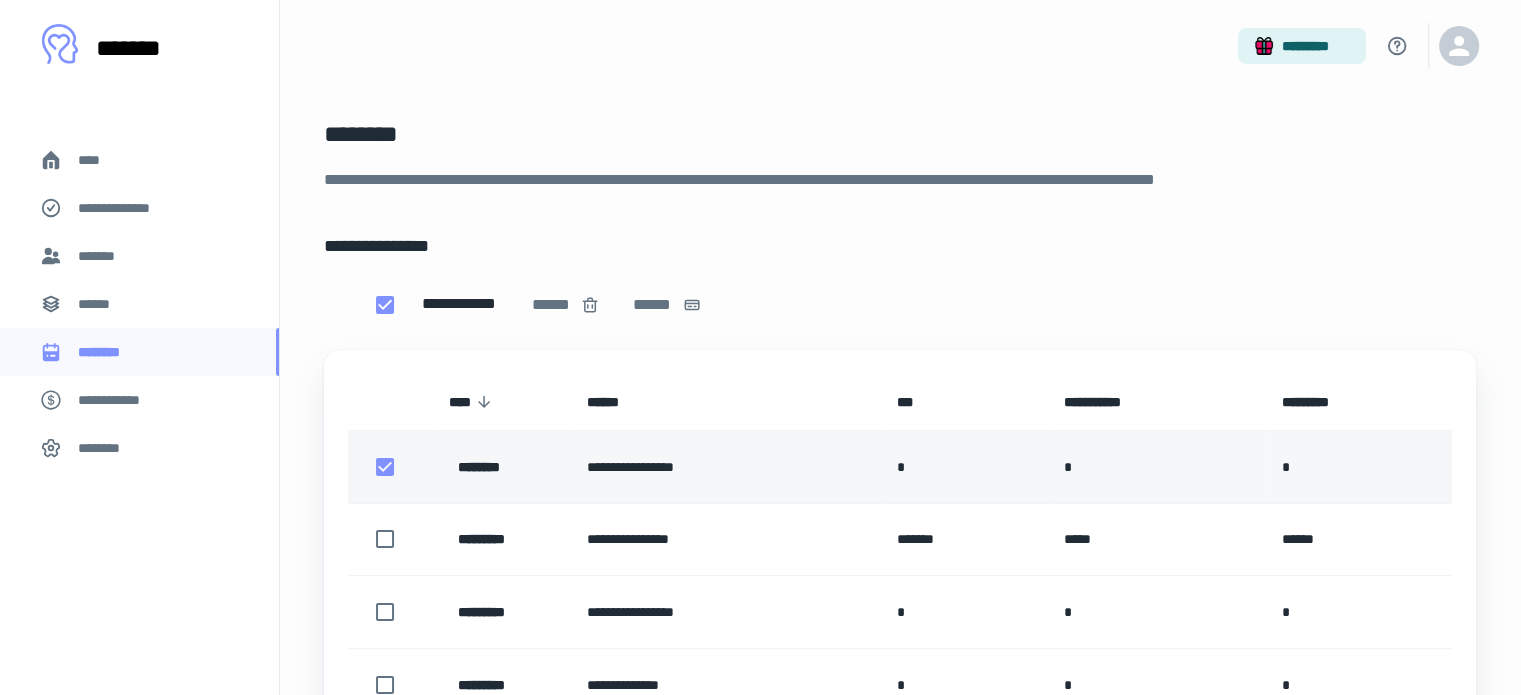 click on "**********" at bounding box center (725, 467) 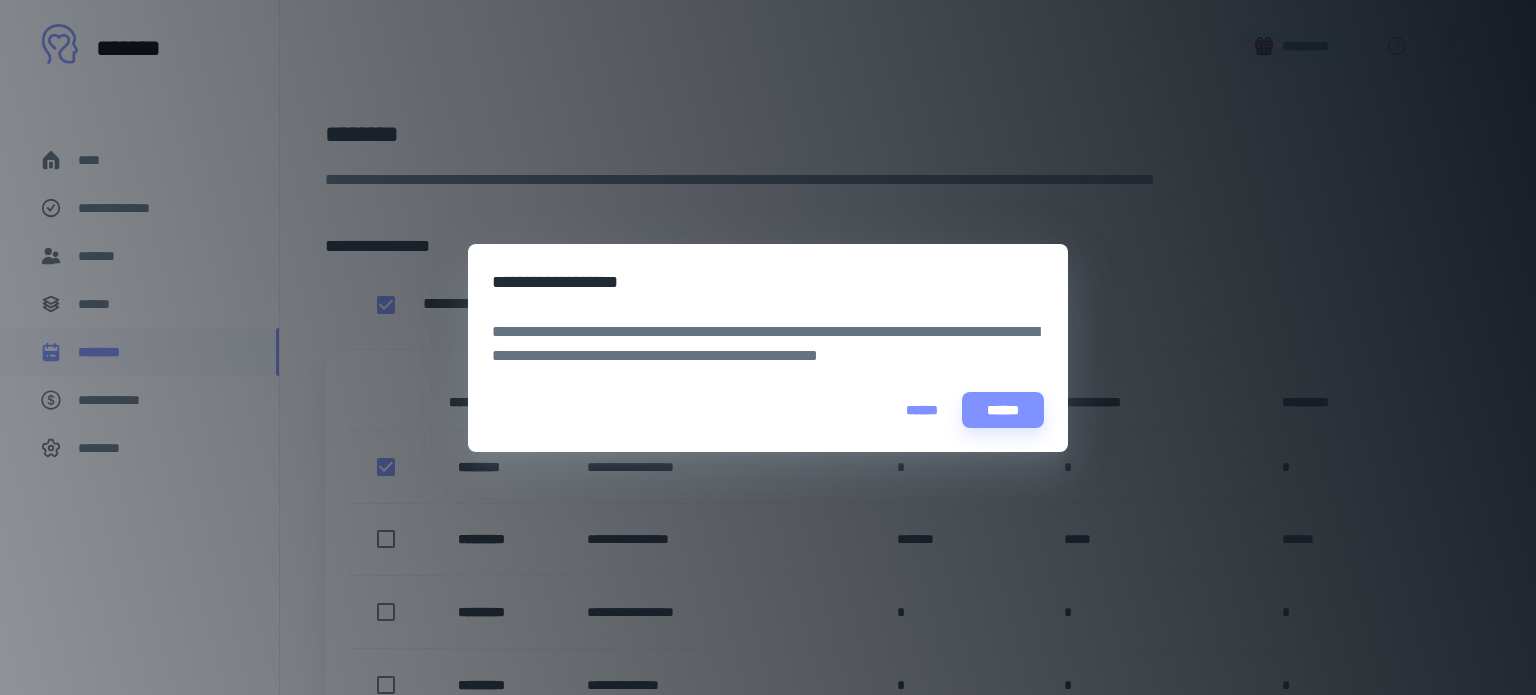 click on "******" at bounding box center (922, 410) 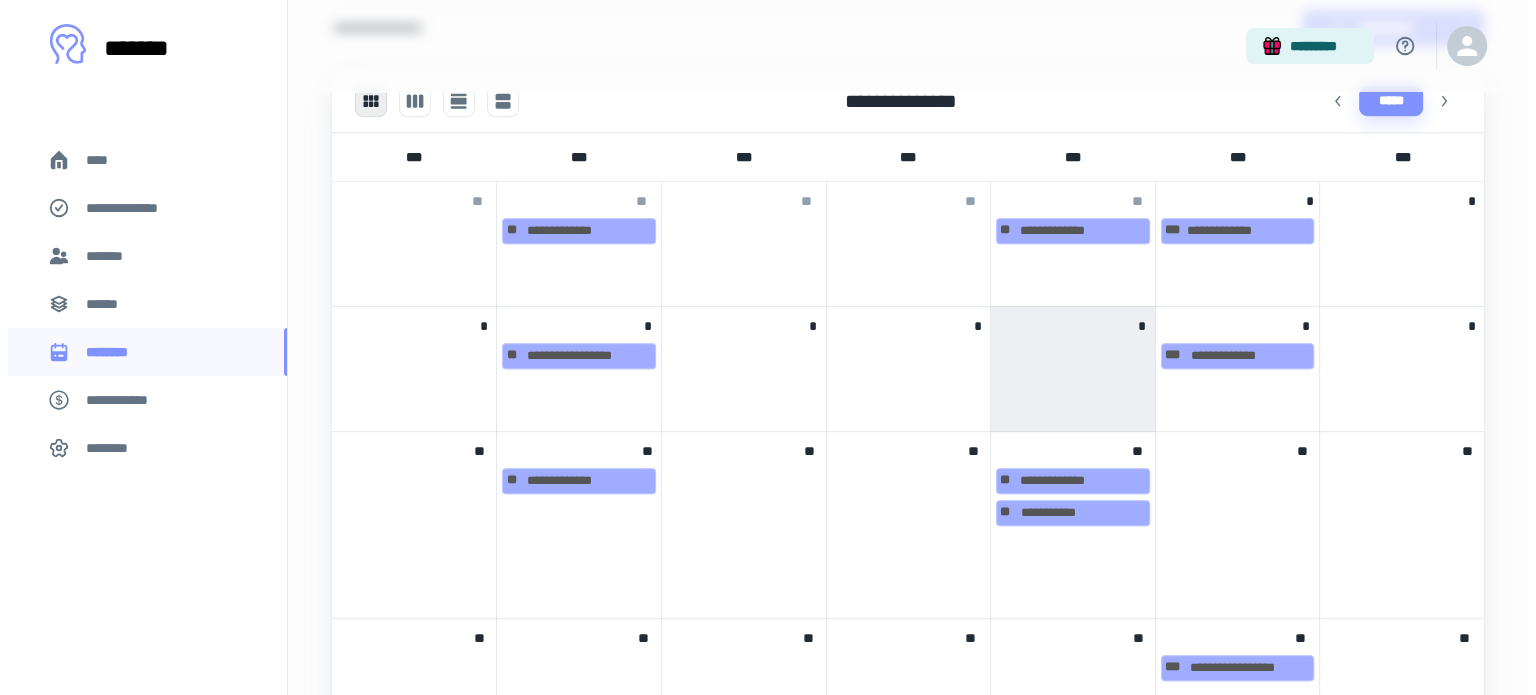 scroll, scrollTop: 800, scrollLeft: 0, axis: vertical 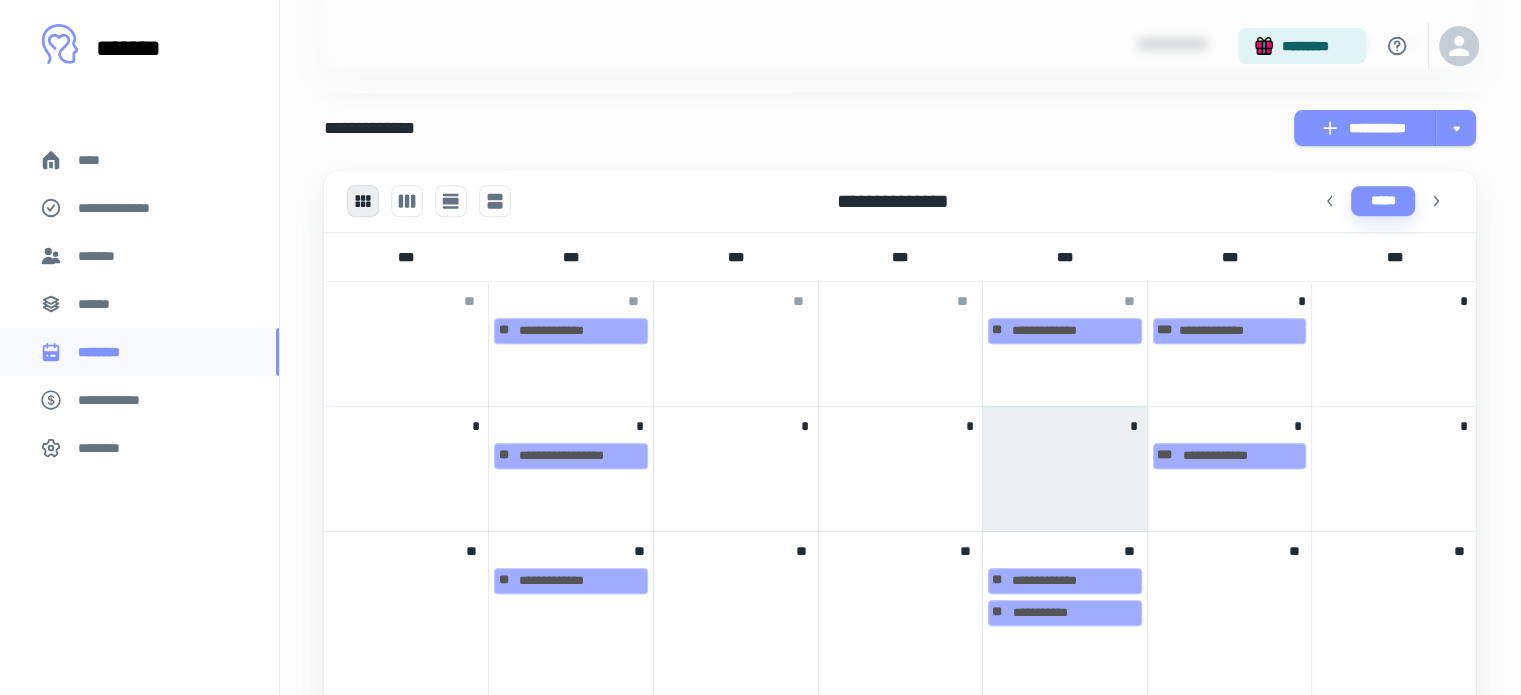 click on "[CREDIT CARD]" at bounding box center [571, 469] 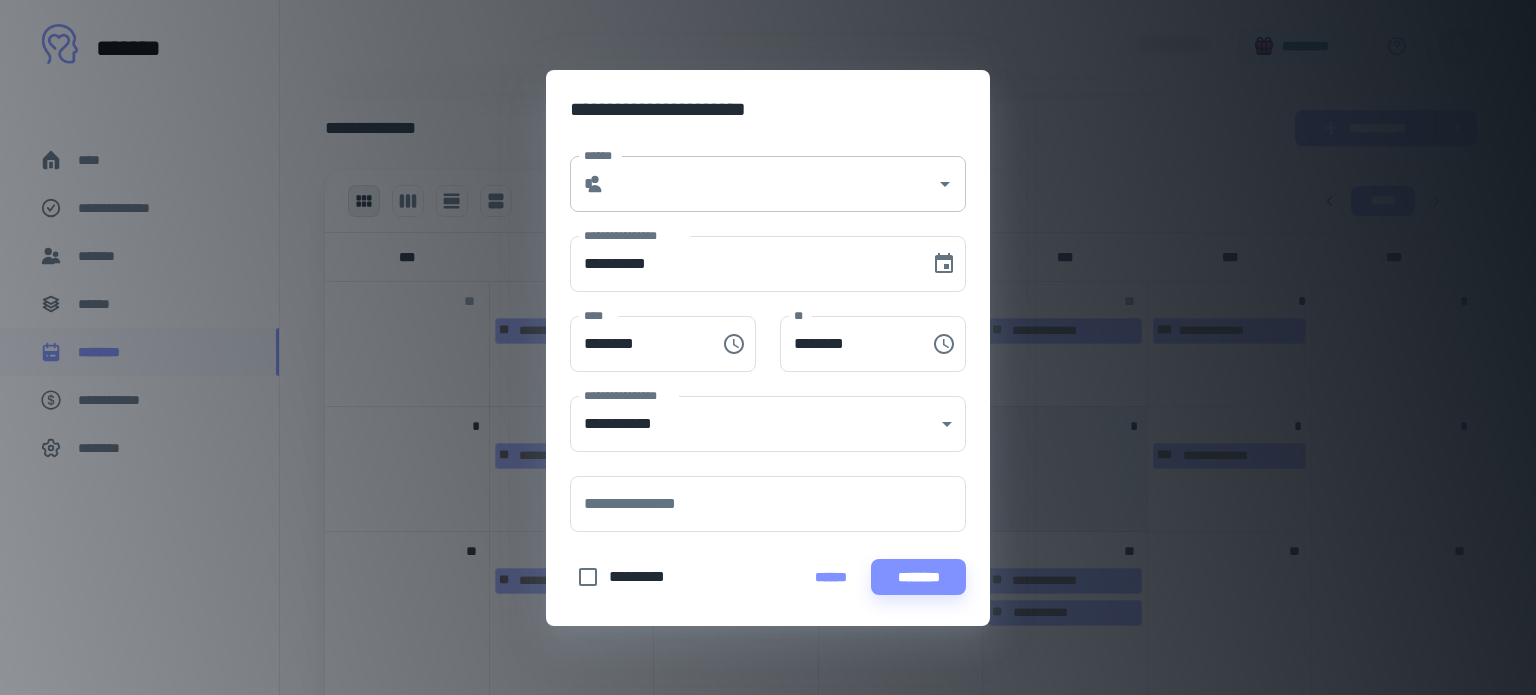 click on "* ******" at bounding box center (768, 184) 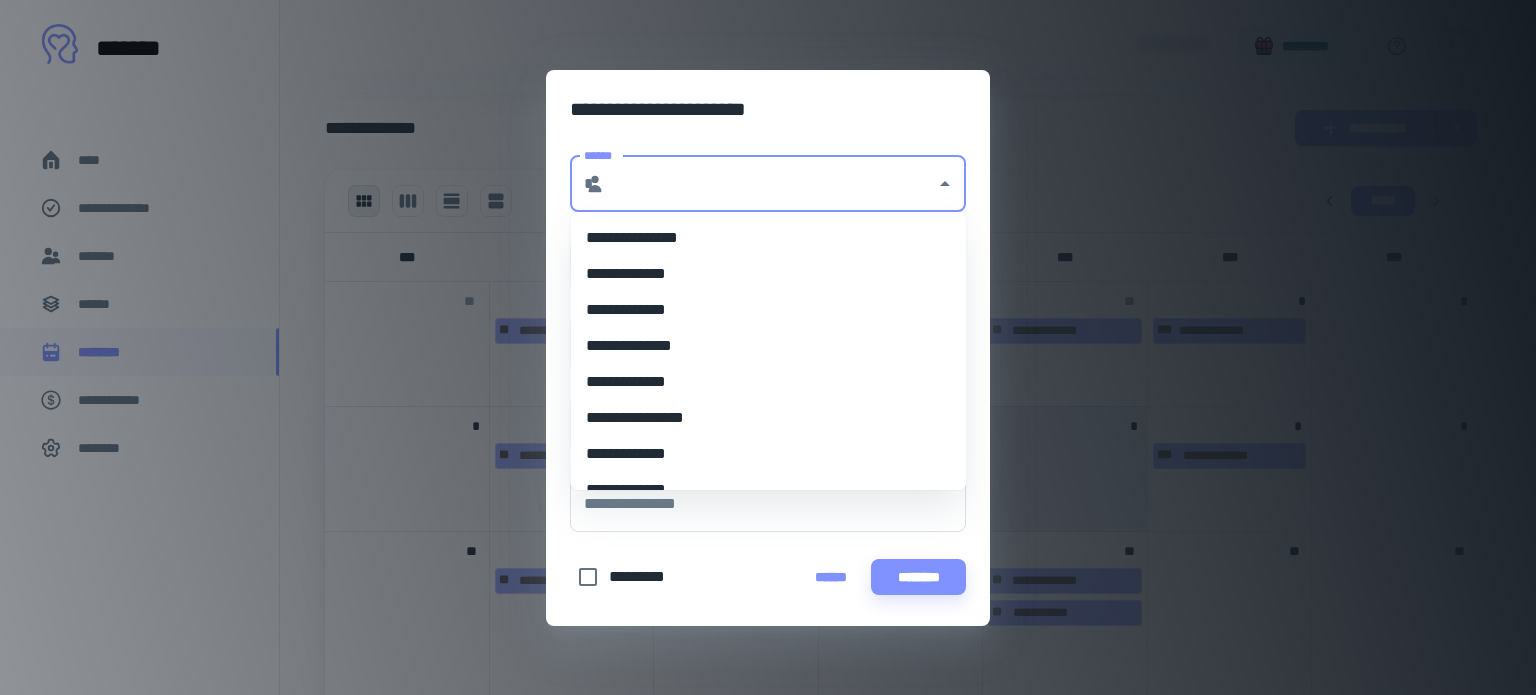 click on "**********" at bounding box center (760, 274) 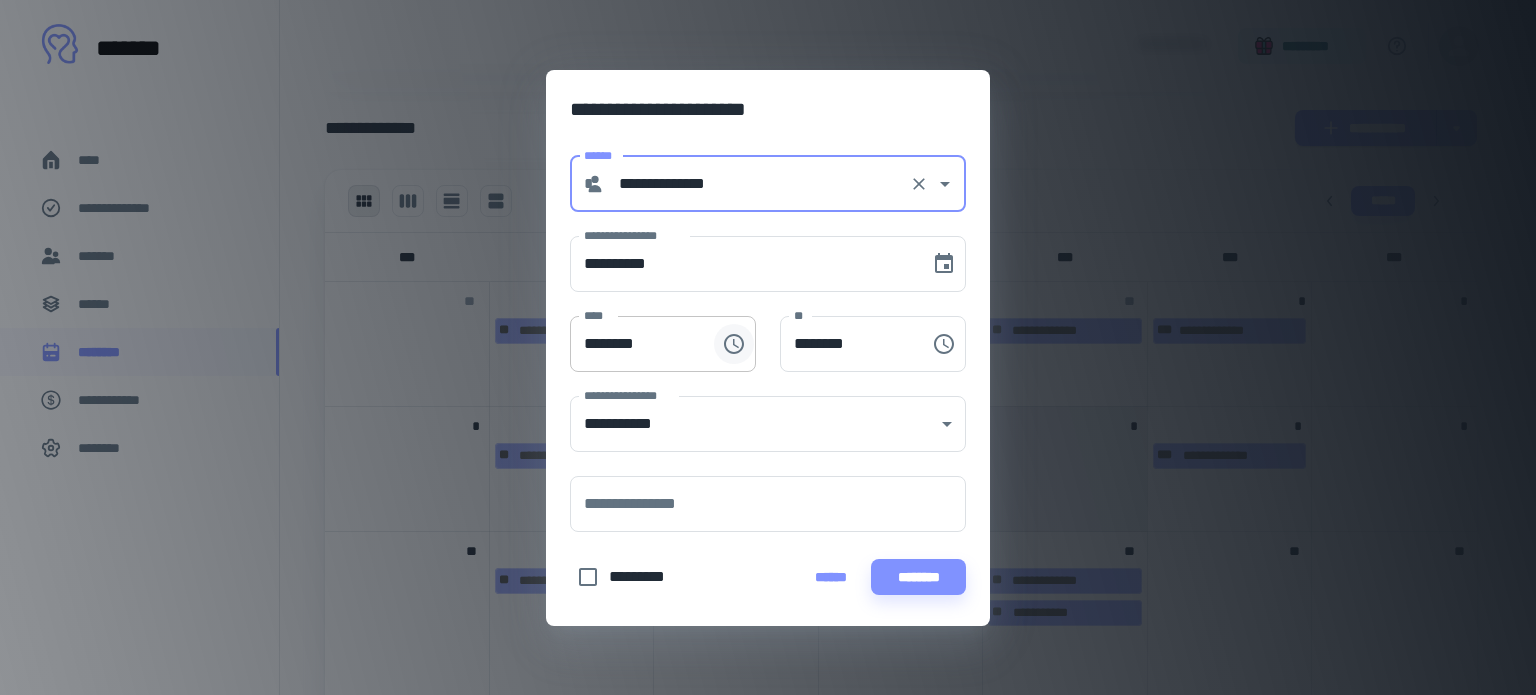 click 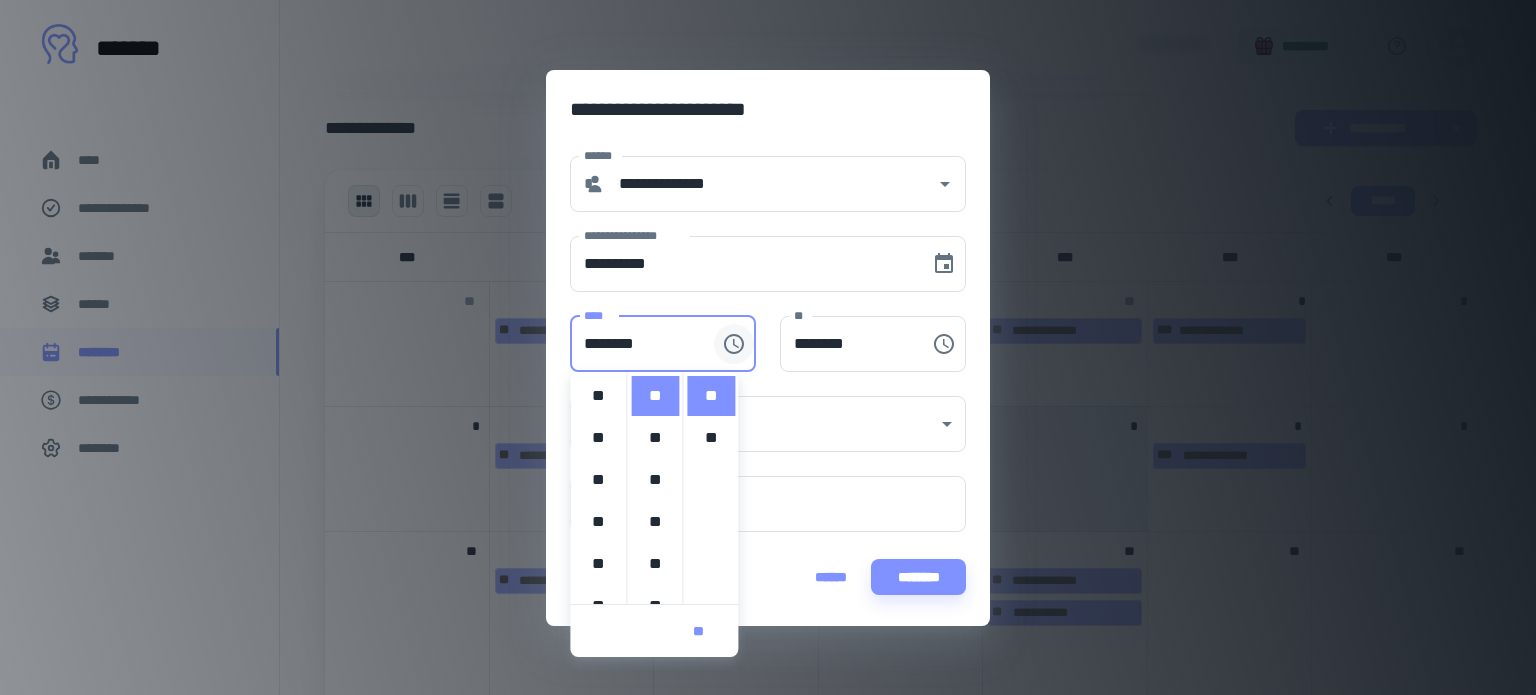 scroll, scrollTop: 420, scrollLeft: 0, axis: vertical 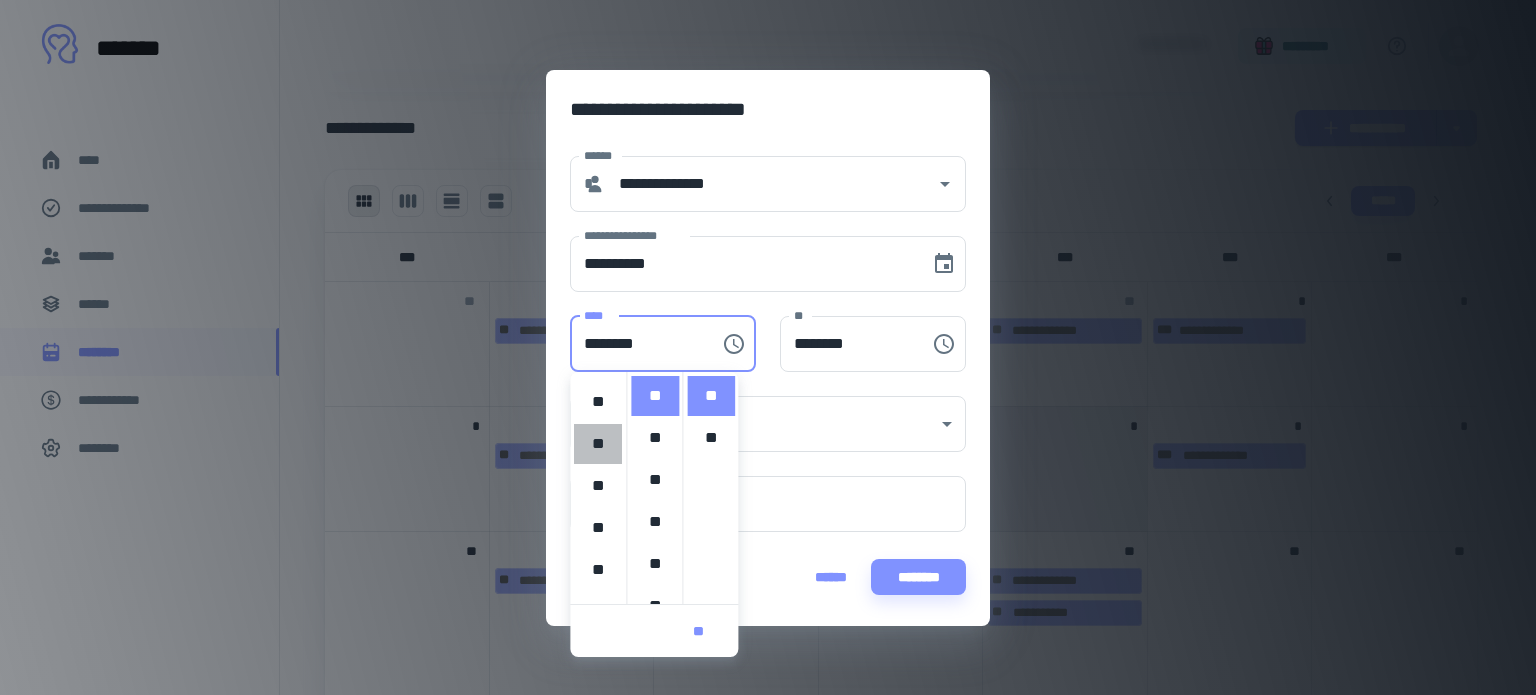 drag, startPoint x: 595, startPoint y: 436, endPoint x: 620, endPoint y: 427, distance: 26.57066 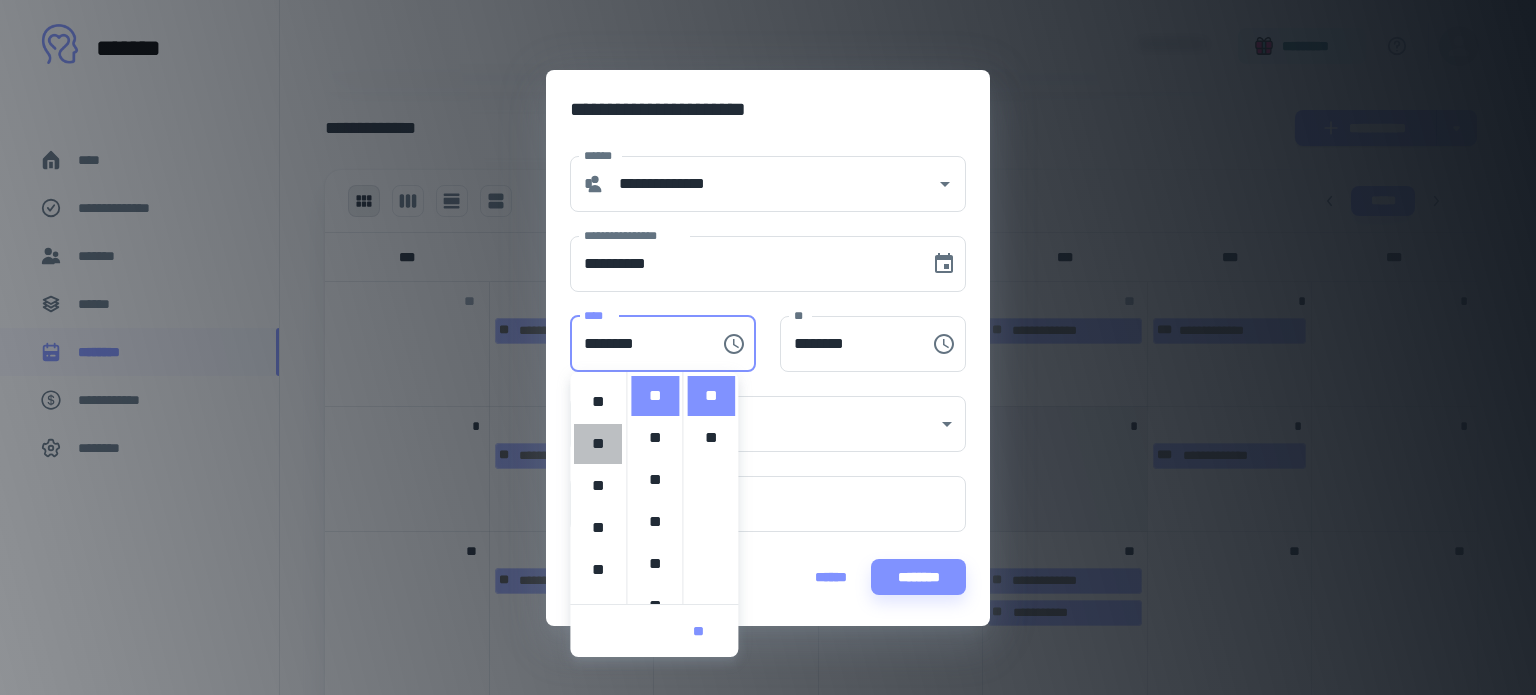 type on "********" 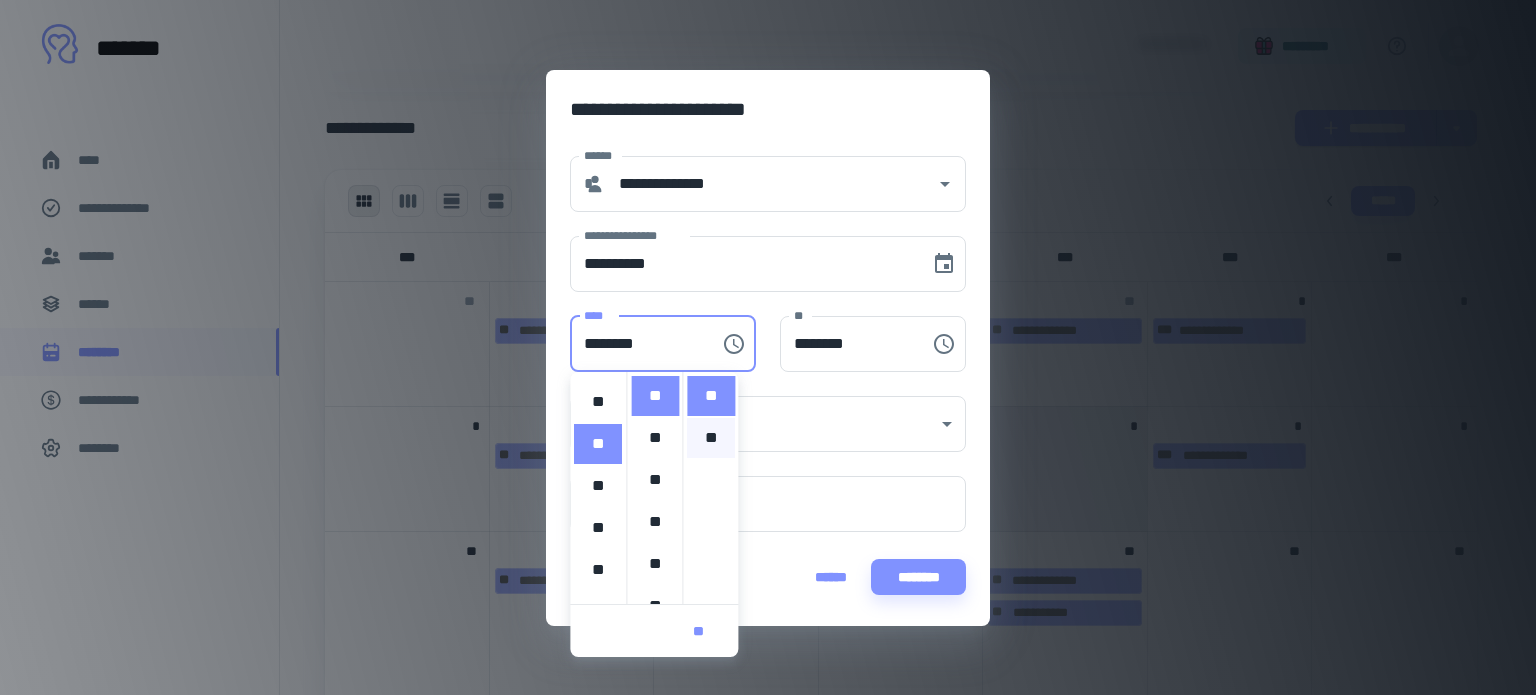 scroll, scrollTop: 168, scrollLeft: 0, axis: vertical 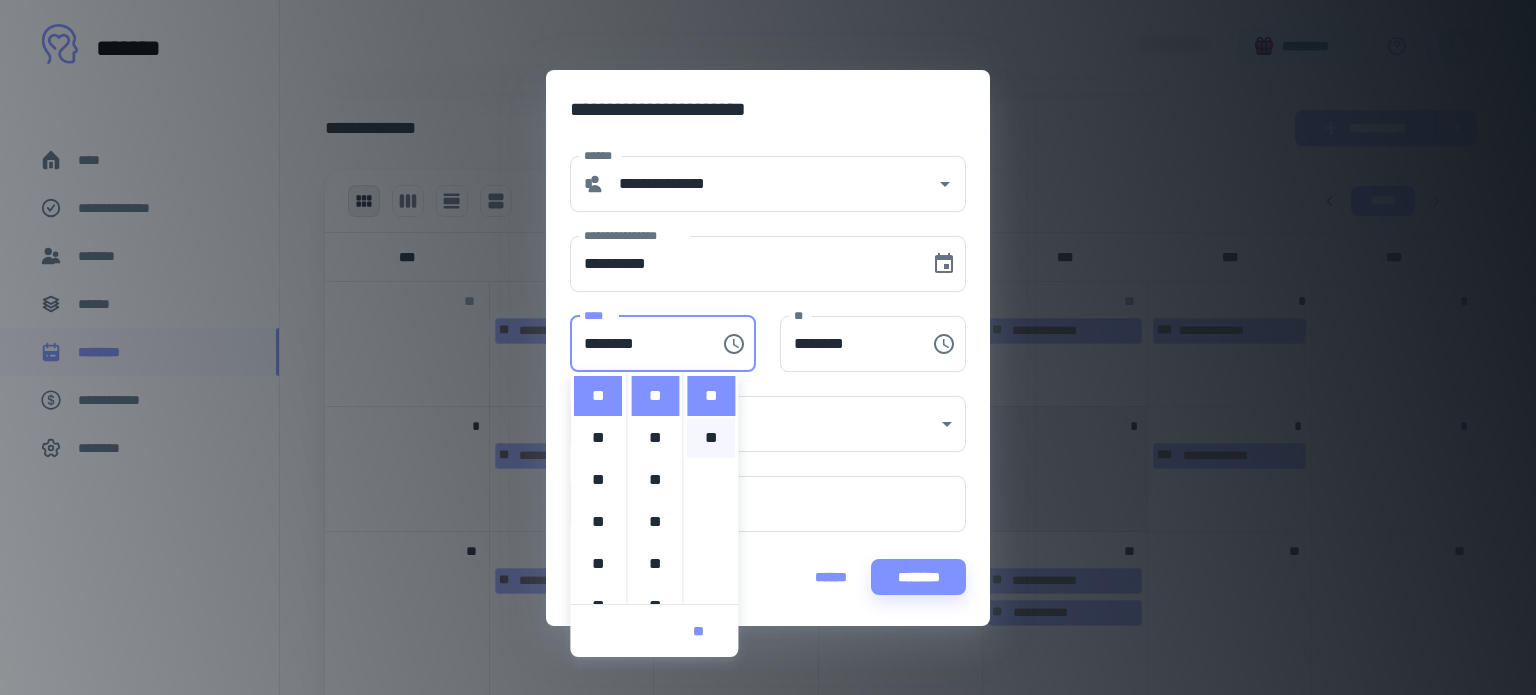 click on "**" at bounding box center (711, 438) 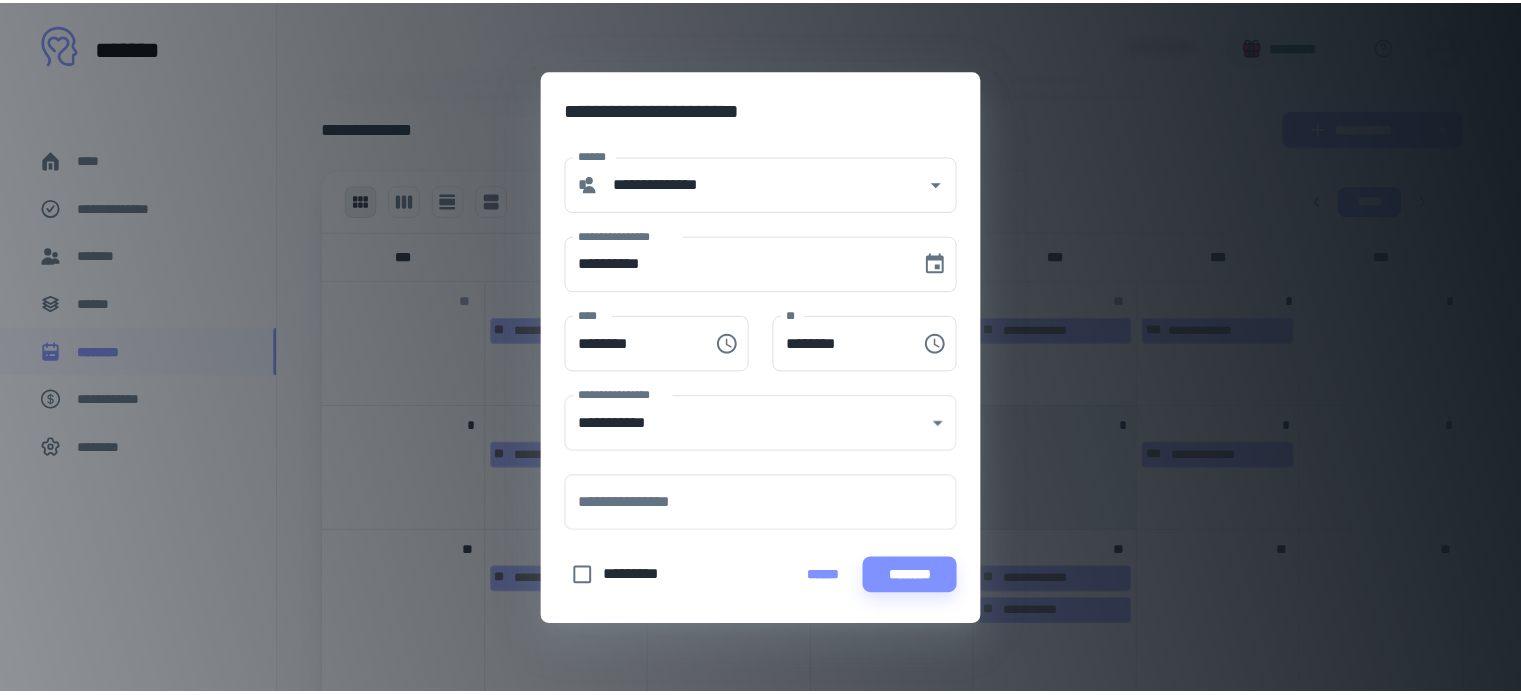 scroll, scrollTop: 42, scrollLeft: 0, axis: vertical 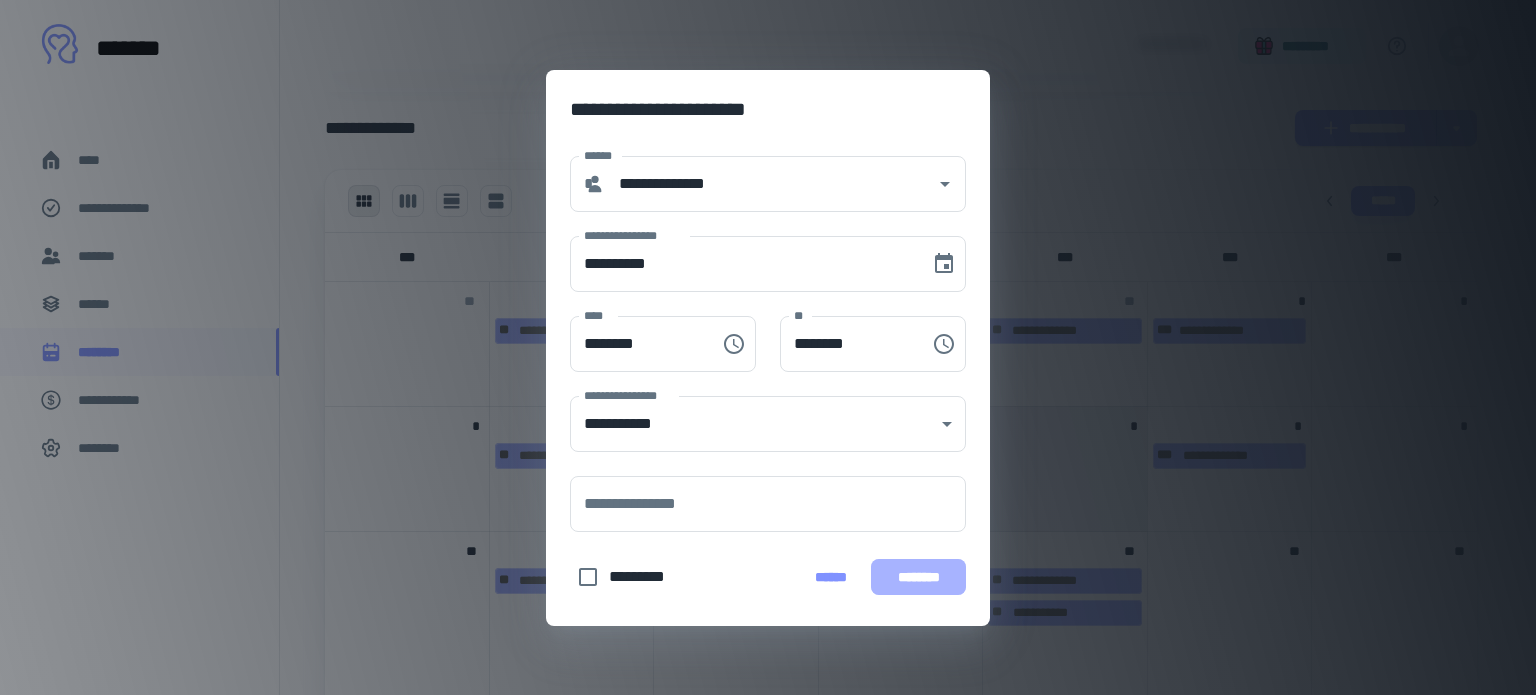 click on "********" at bounding box center [918, 577] 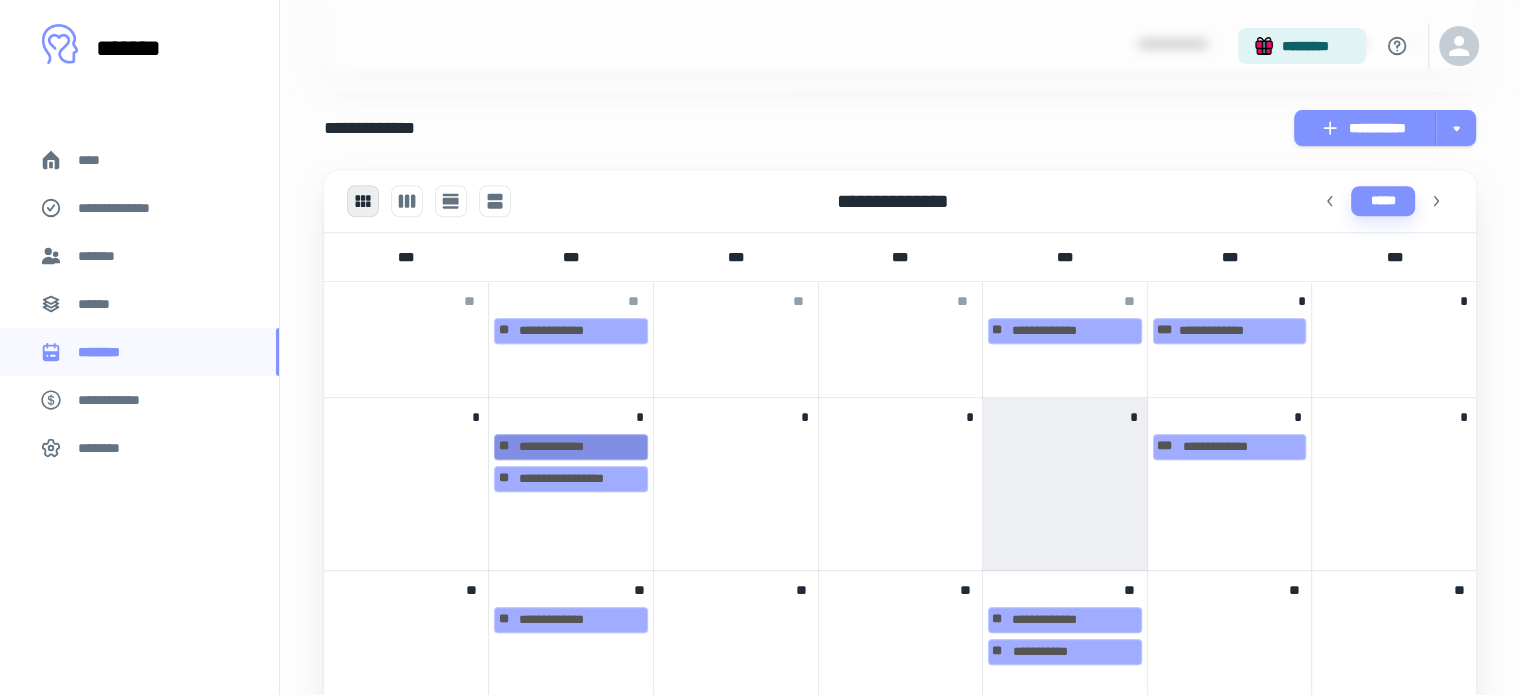 click on "**********" at bounding box center [571, 447] 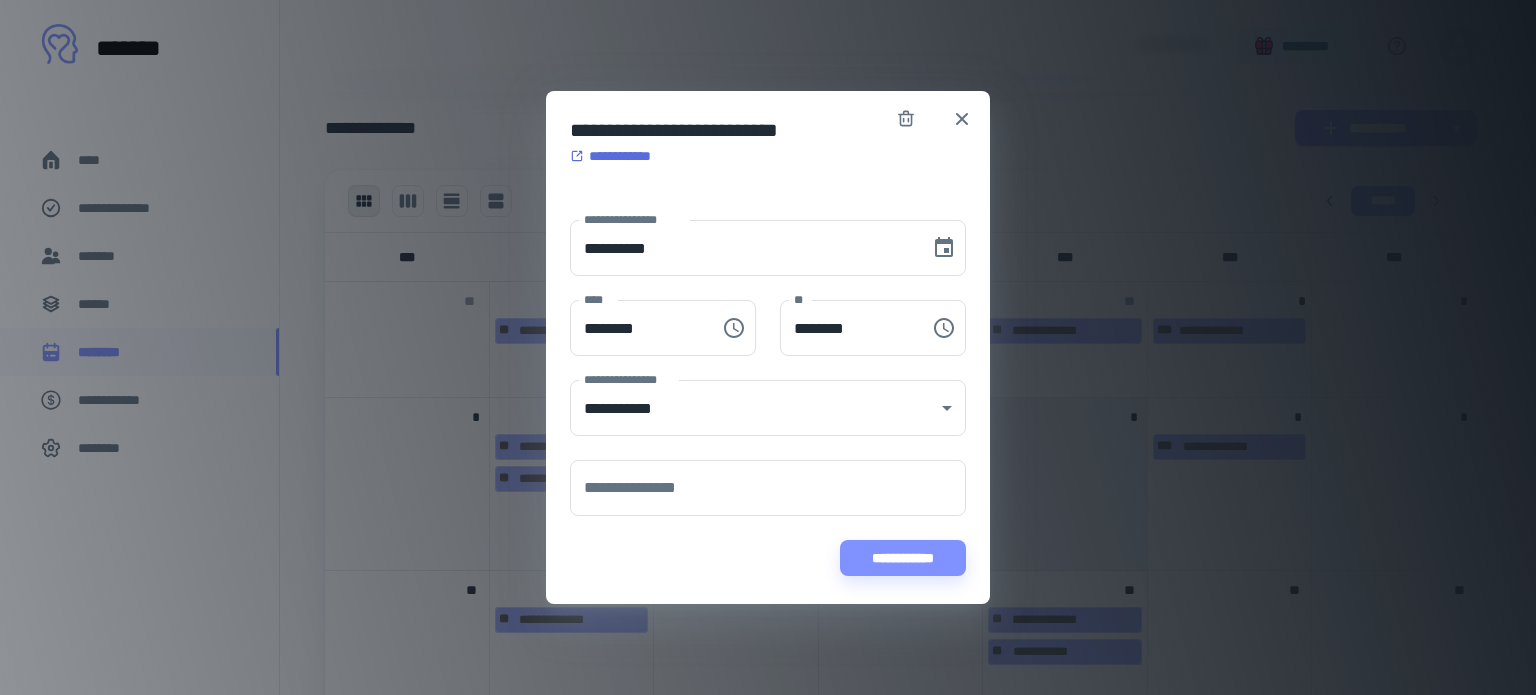click on "**********" at bounding box center [903, 558] 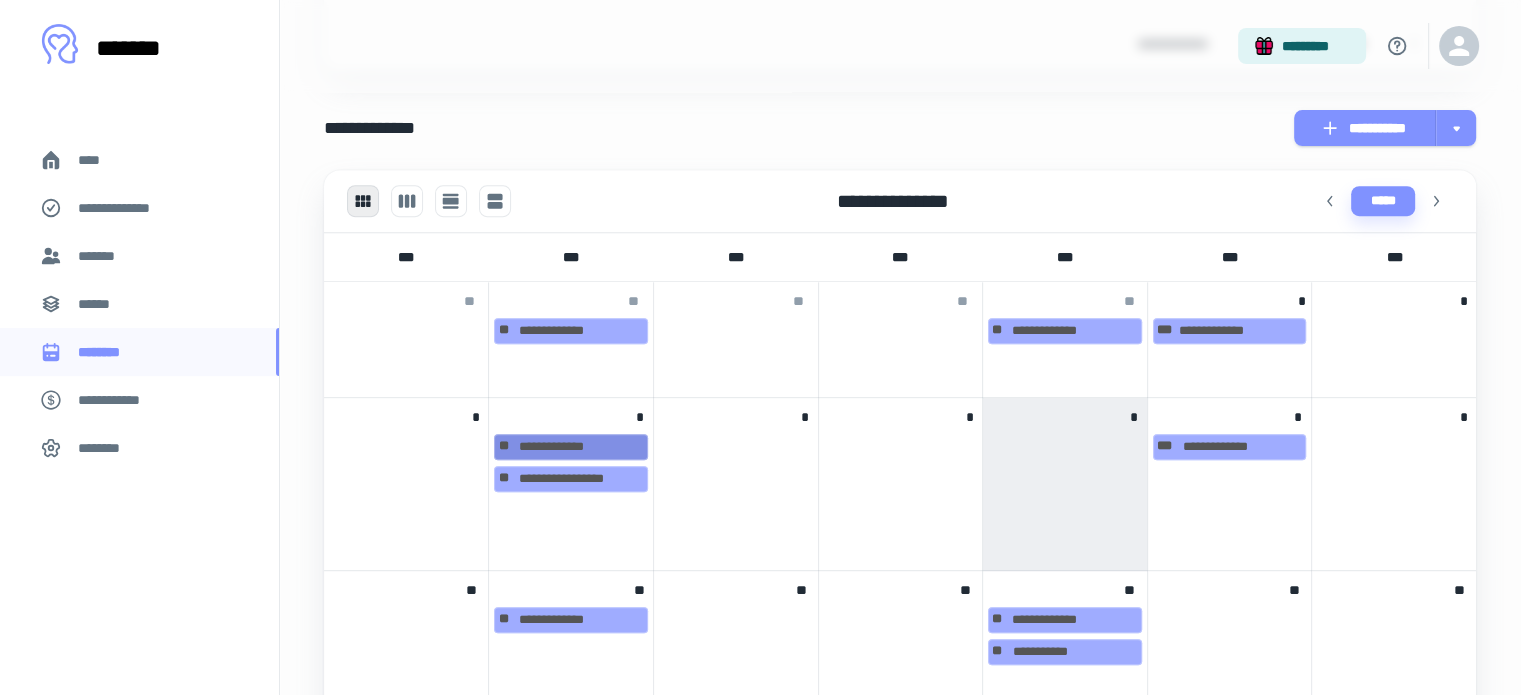click on "**********" at bounding box center [571, 447] 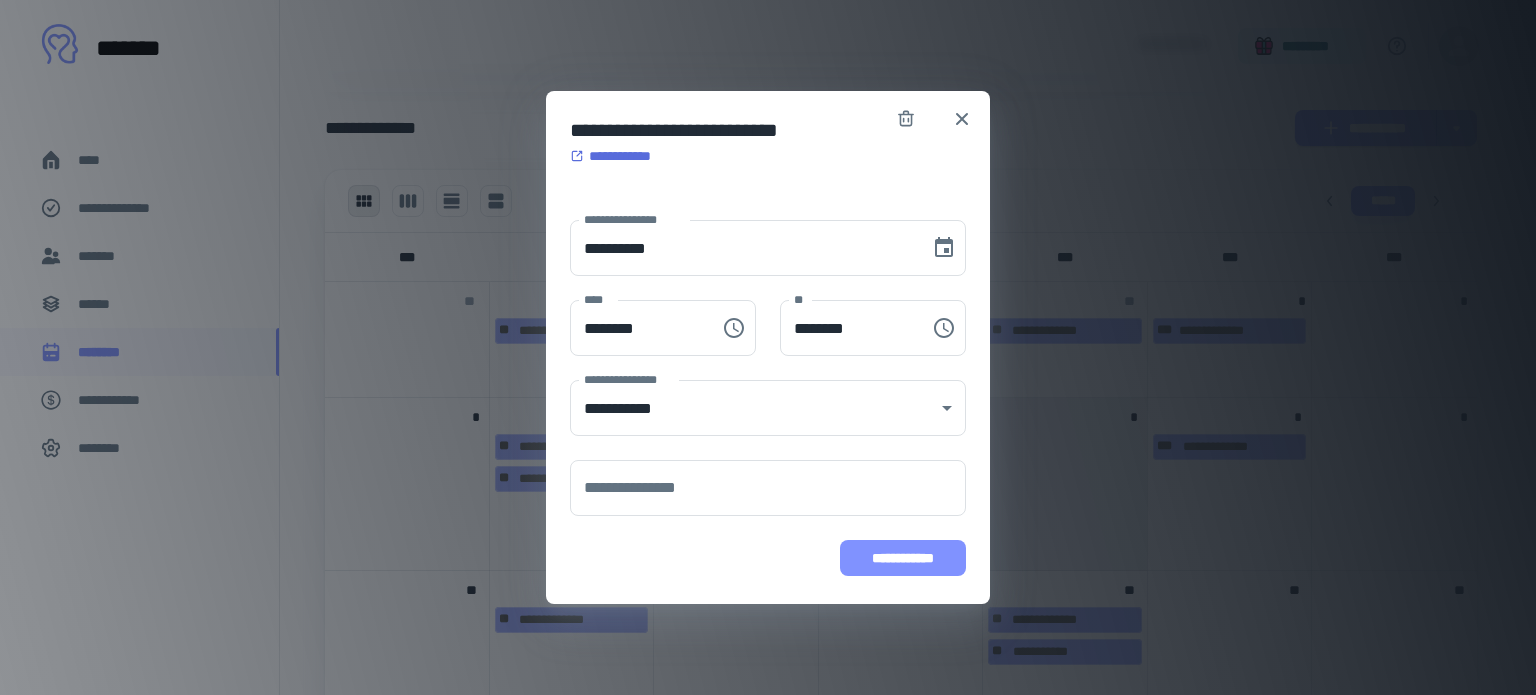 click on "**********" at bounding box center [903, 558] 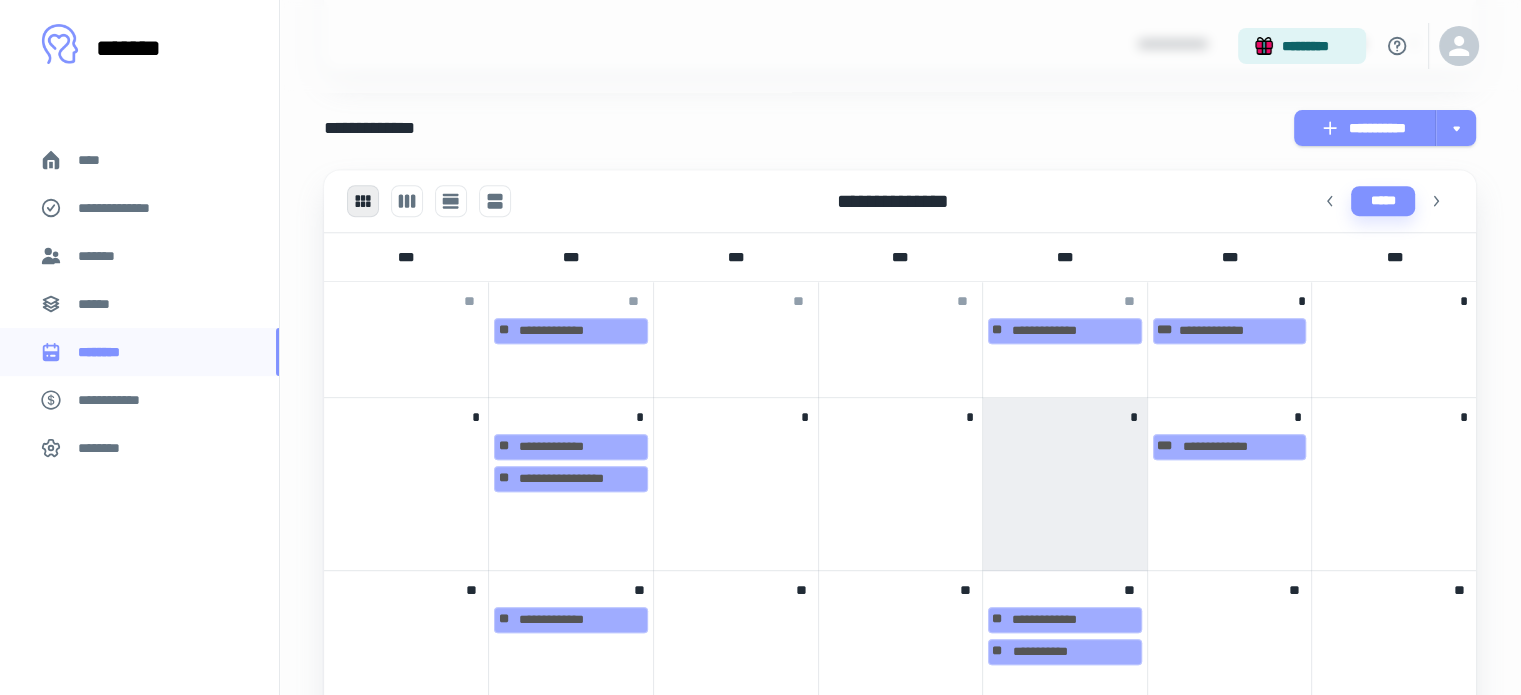 click on "******" at bounding box center (100, 304) 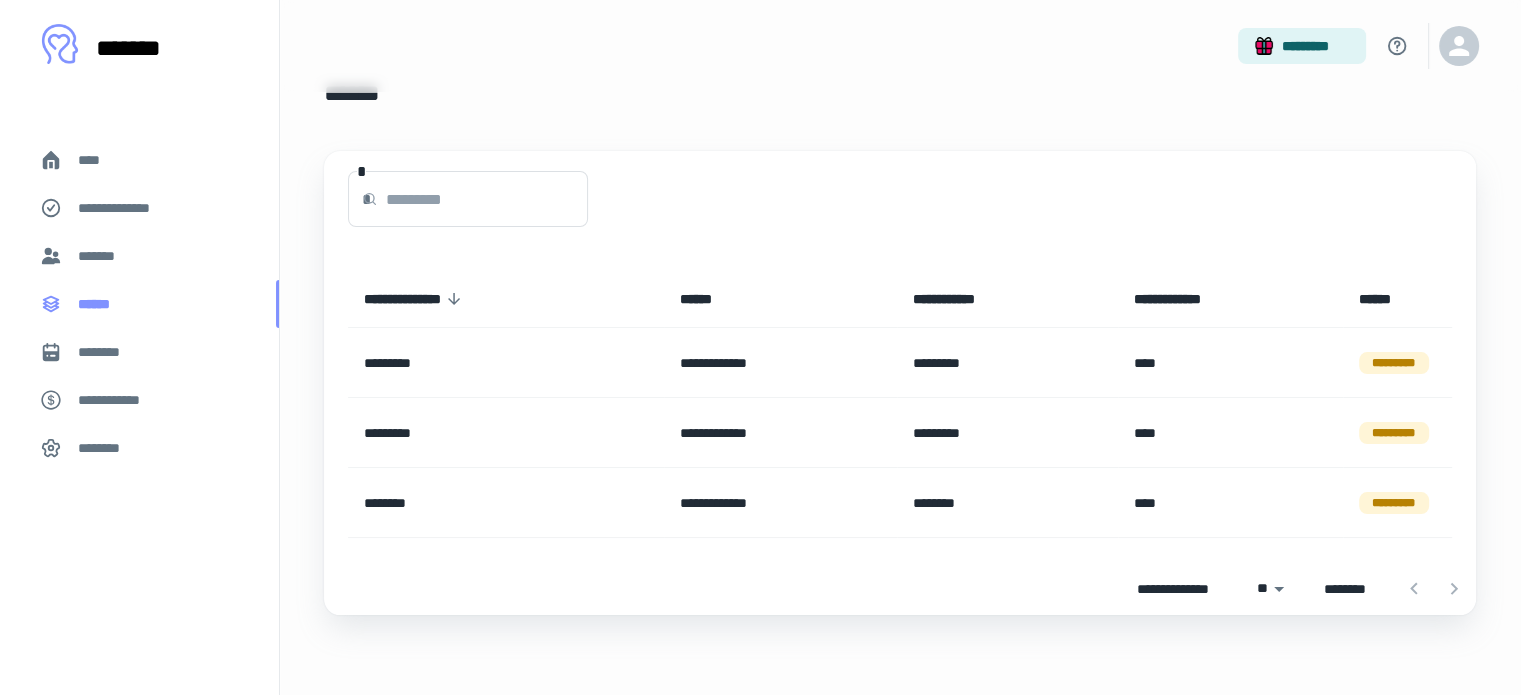 scroll, scrollTop: 0, scrollLeft: 0, axis: both 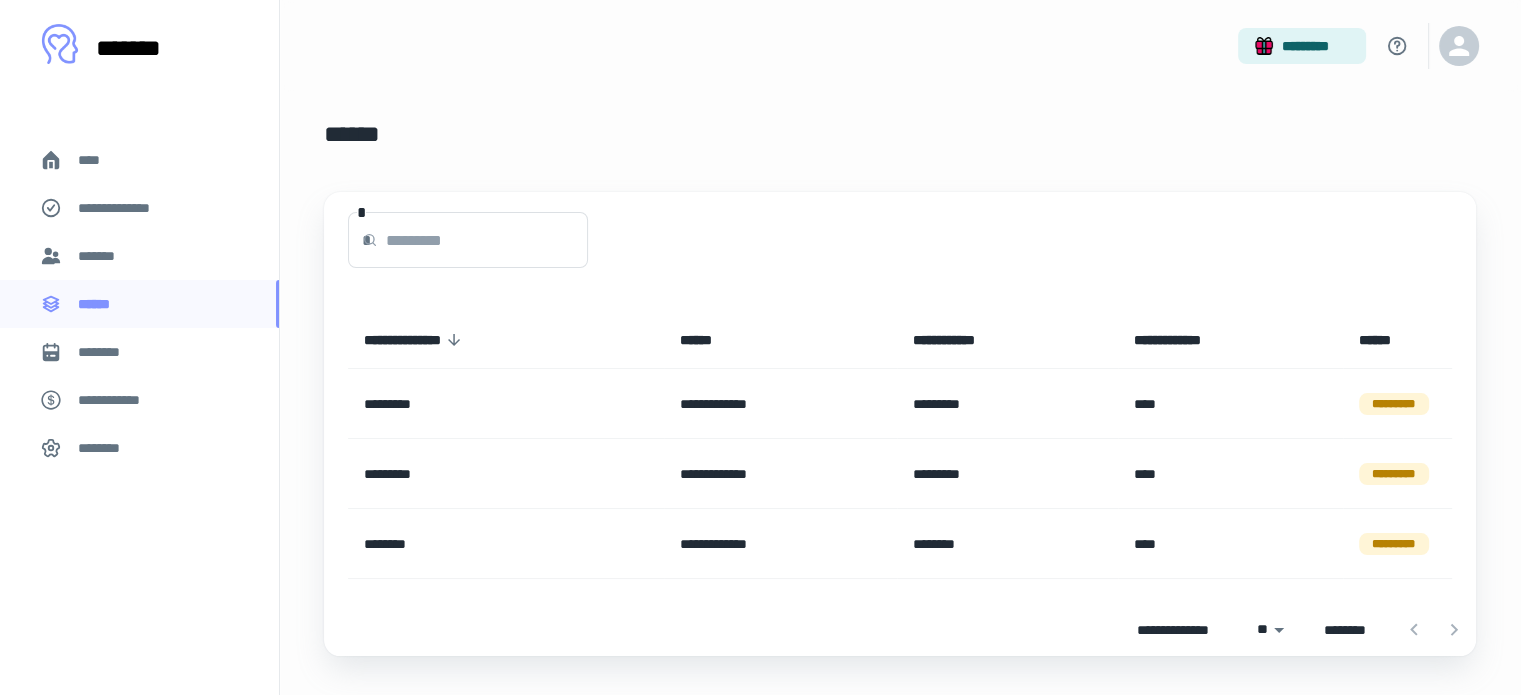 click on "****" at bounding box center (97, 160) 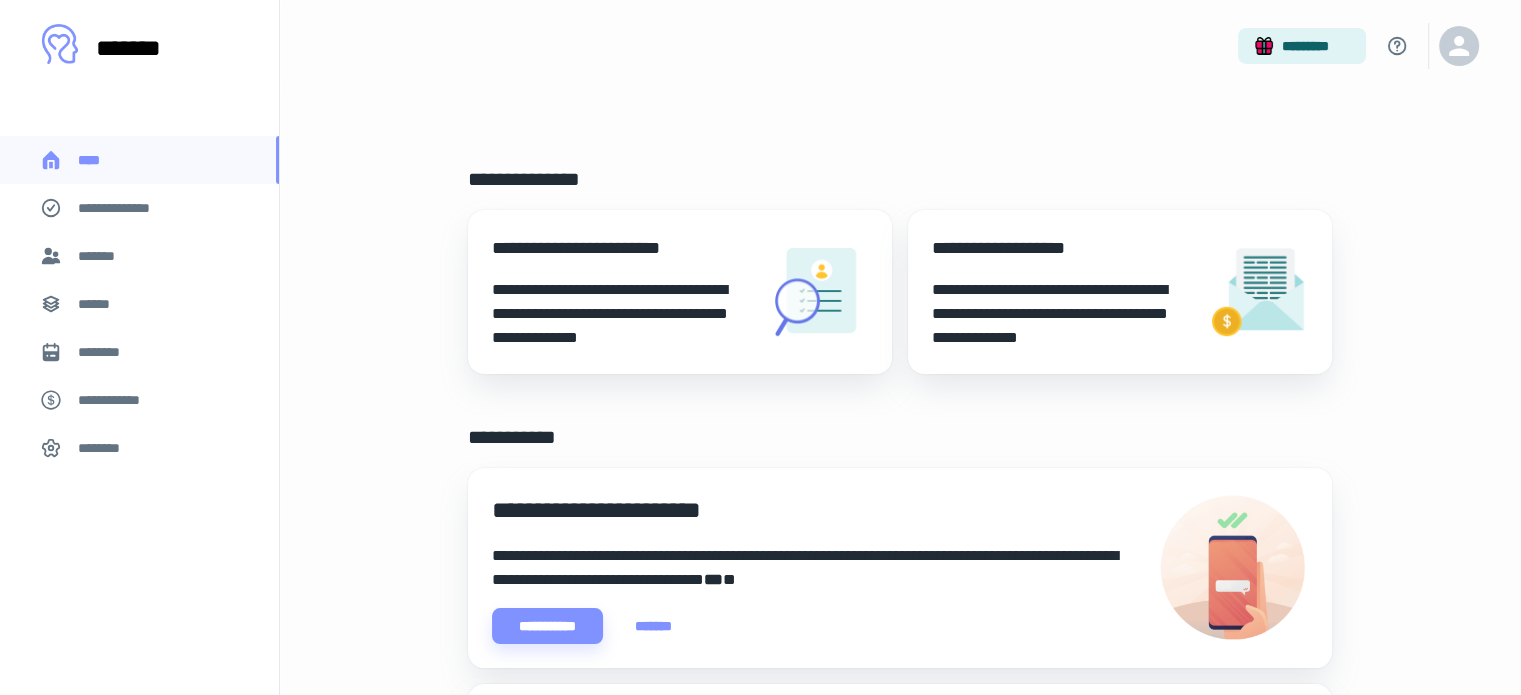 click on "********" at bounding box center [107, 352] 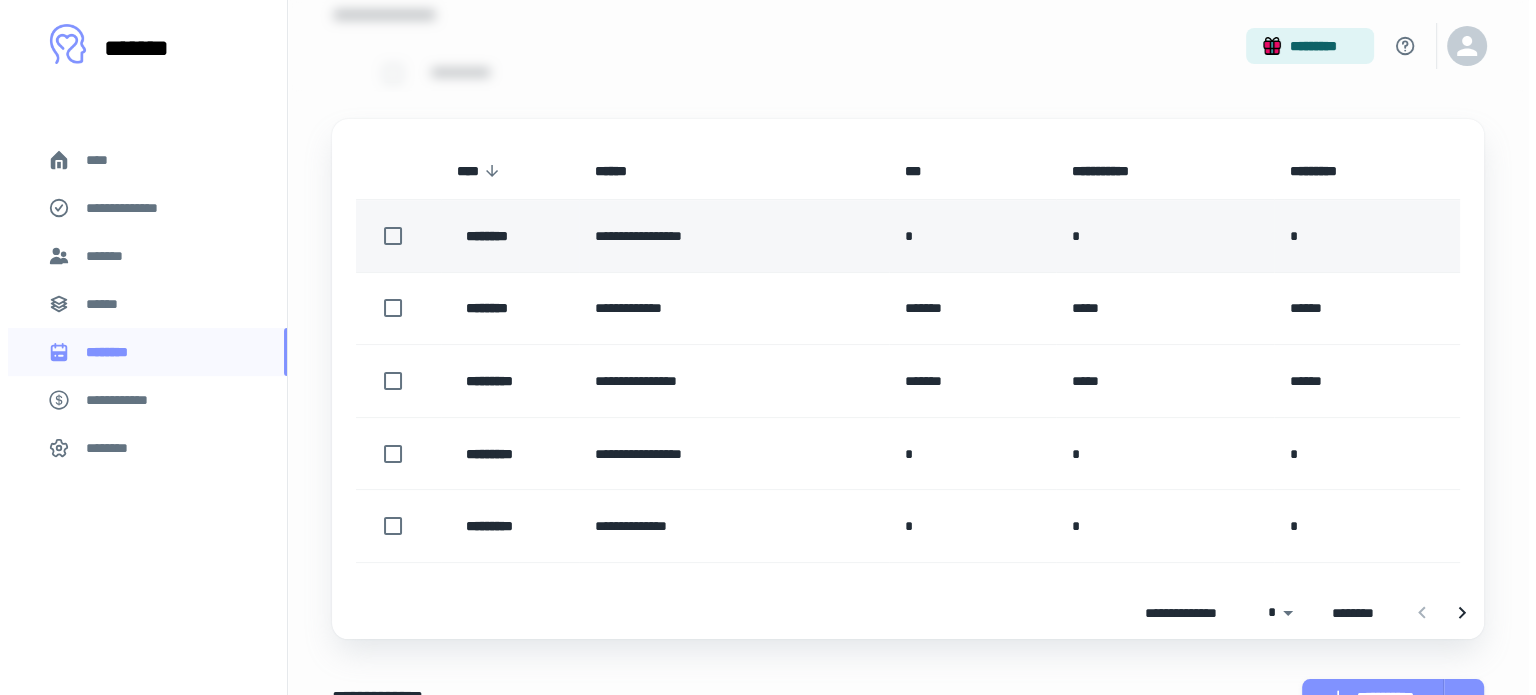scroll, scrollTop: 200, scrollLeft: 0, axis: vertical 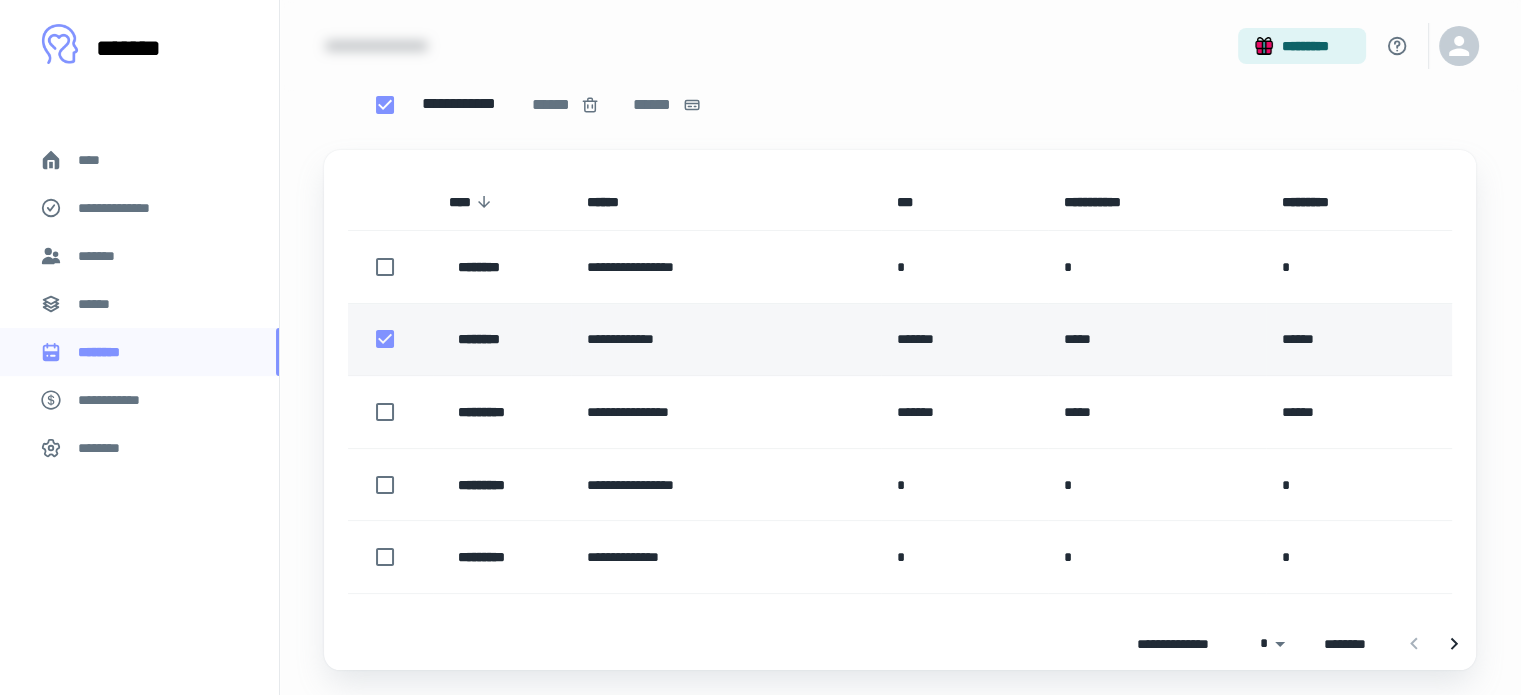 click on "**********" at bounding box center [725, 339] 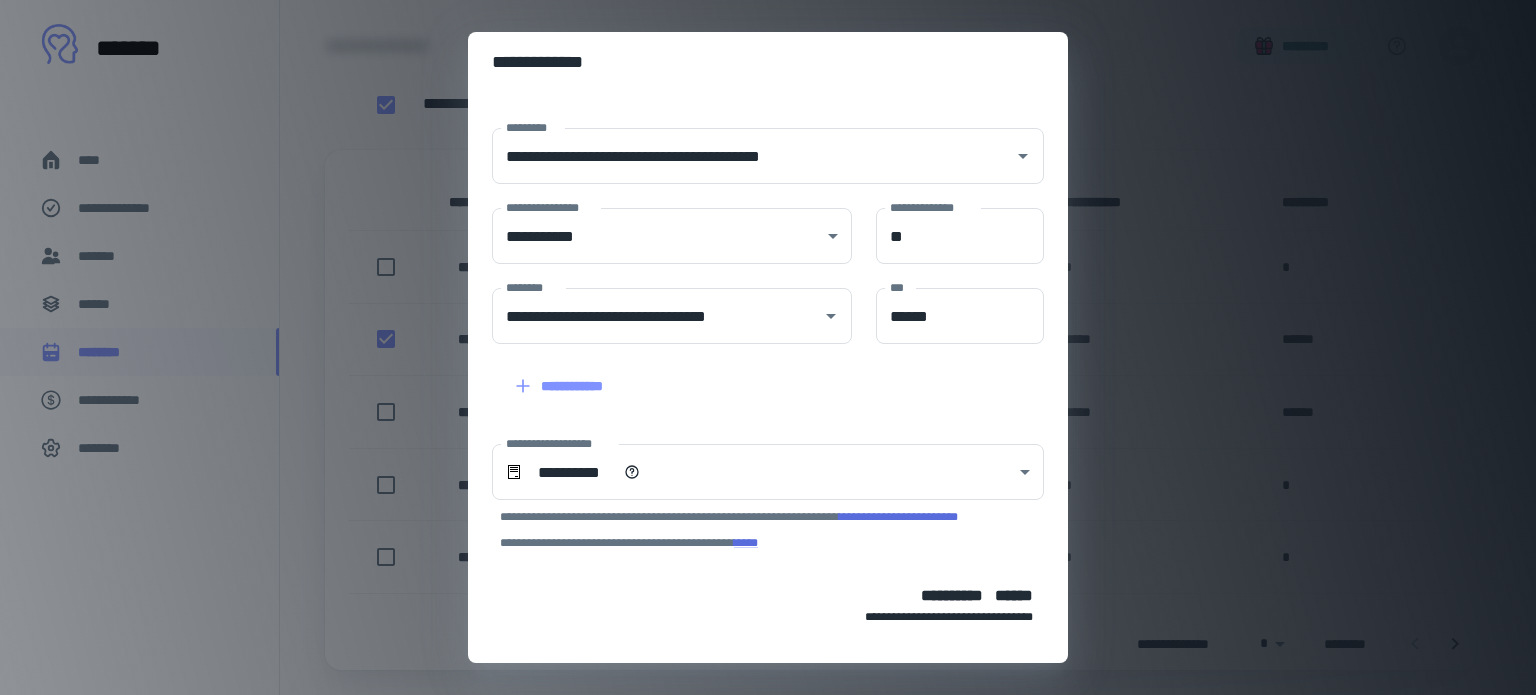 scroll, scrollTop: 143, scrollLeft: 0, axis: vertical 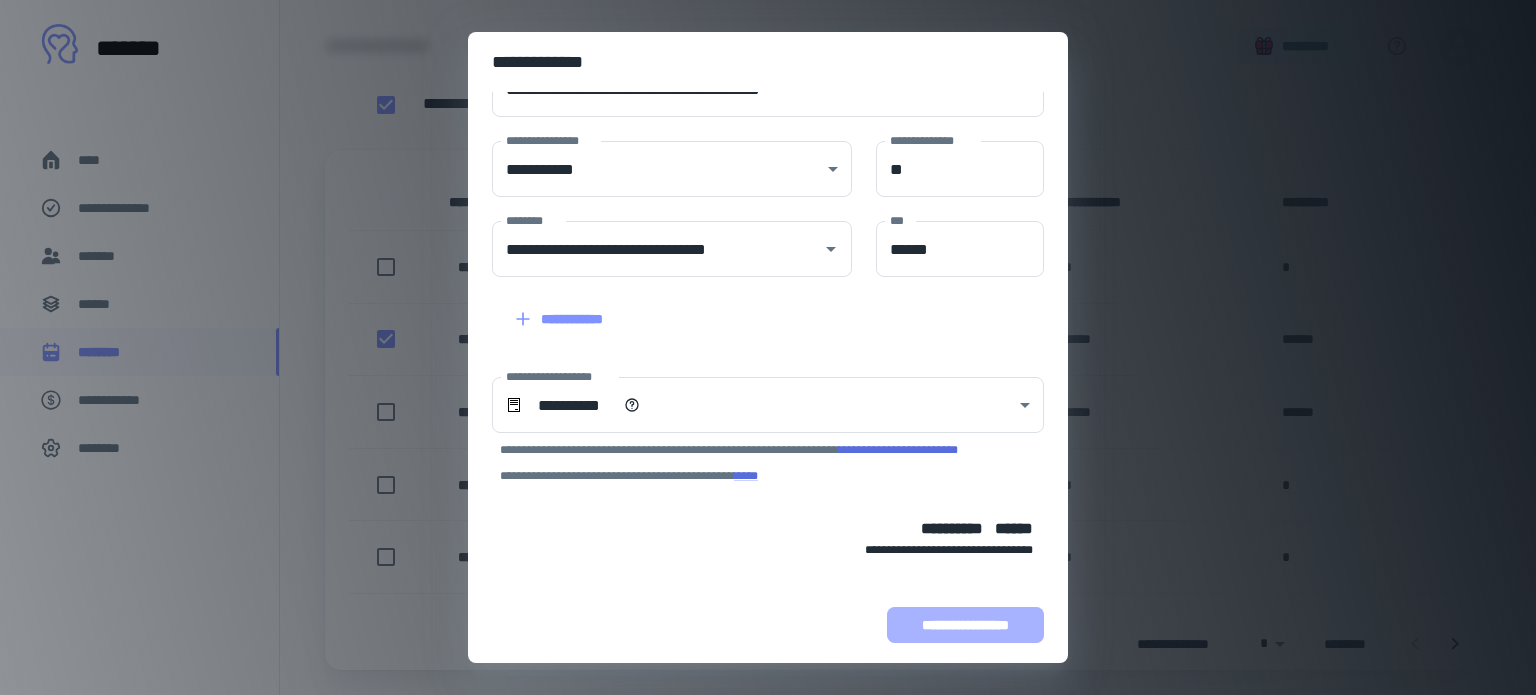 click on "**********" at bounding box center (965, 625) 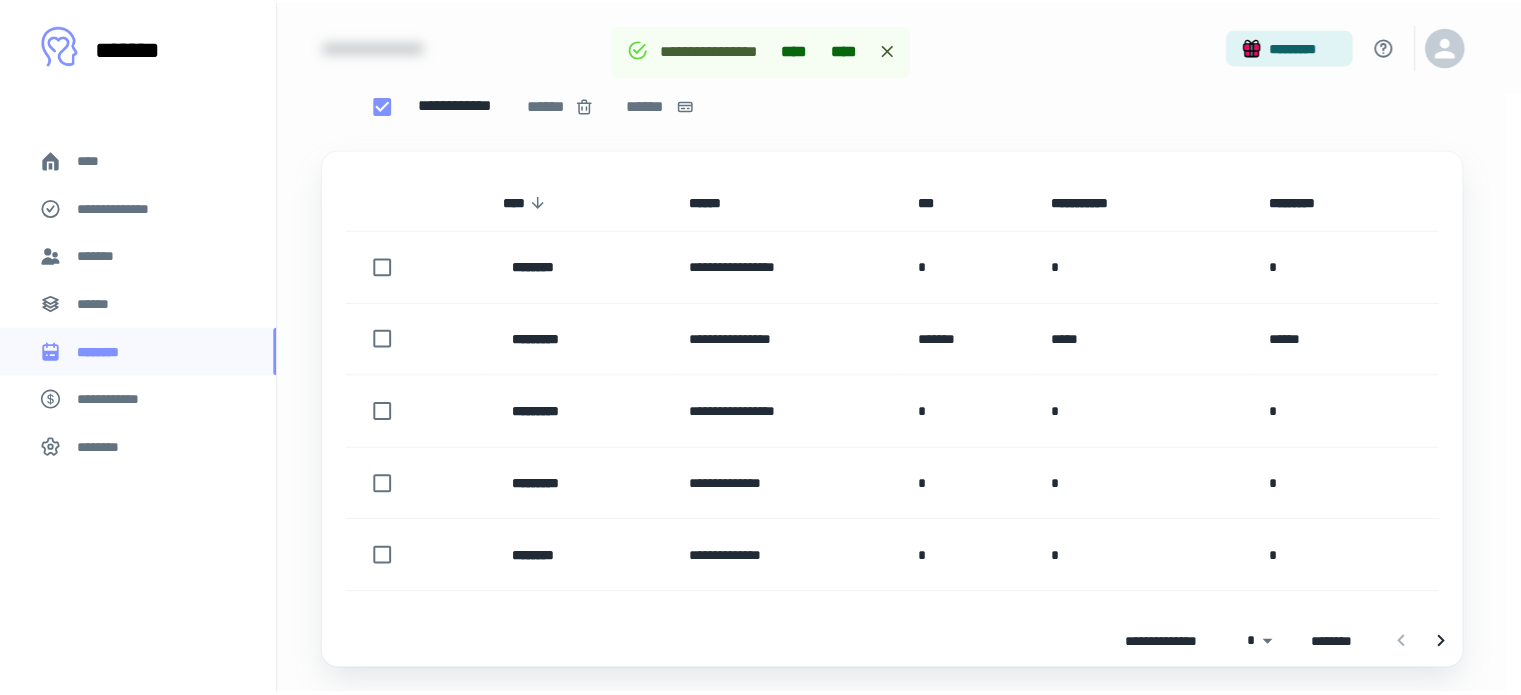 scroll, scrollTop: 268, scrollLeft: 0, axis: vertical 